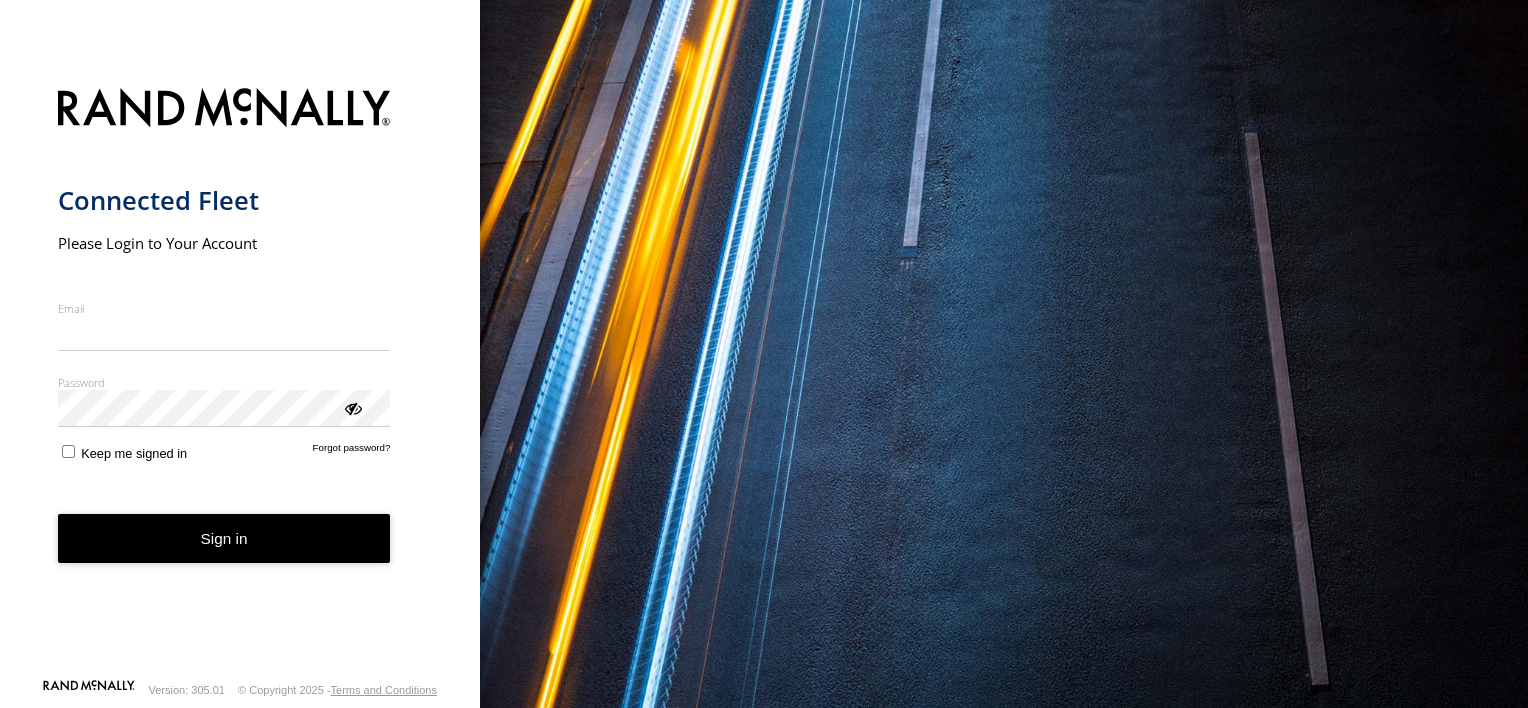 scroll, scrollTop: 0, scrollLeft: 0, axis: both 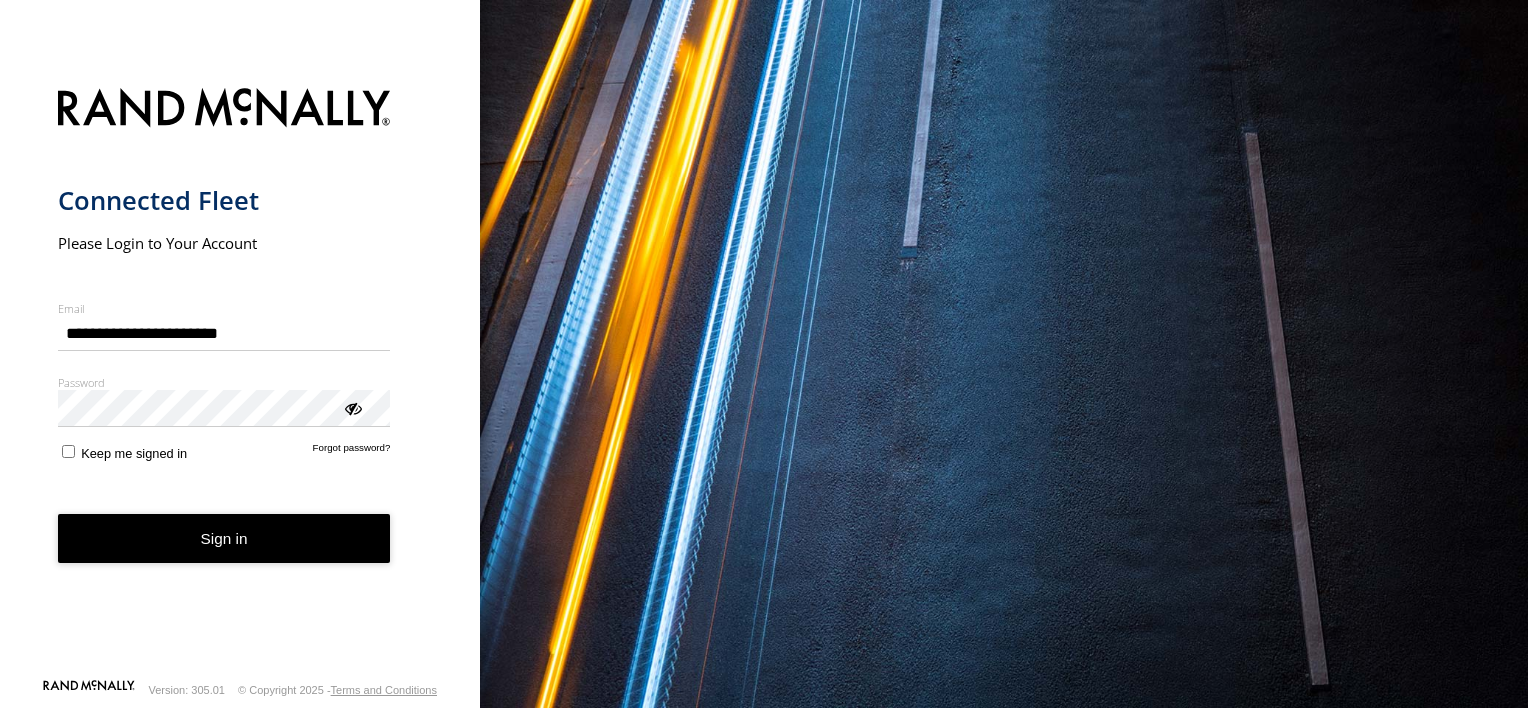 click on "Sign in" at bounding box center [224, 538] 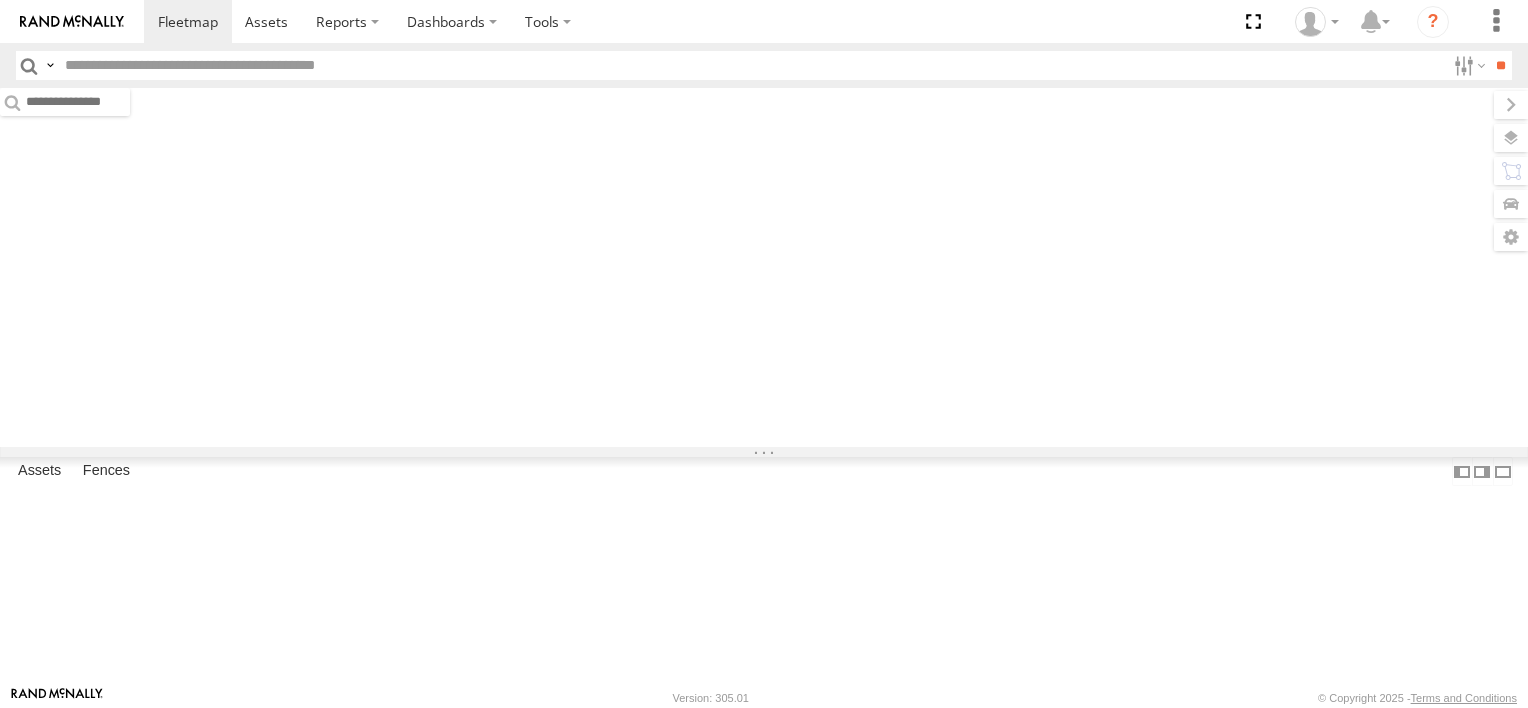 scroll, scrollTop: 0, scrollLeft: 0, axis: both 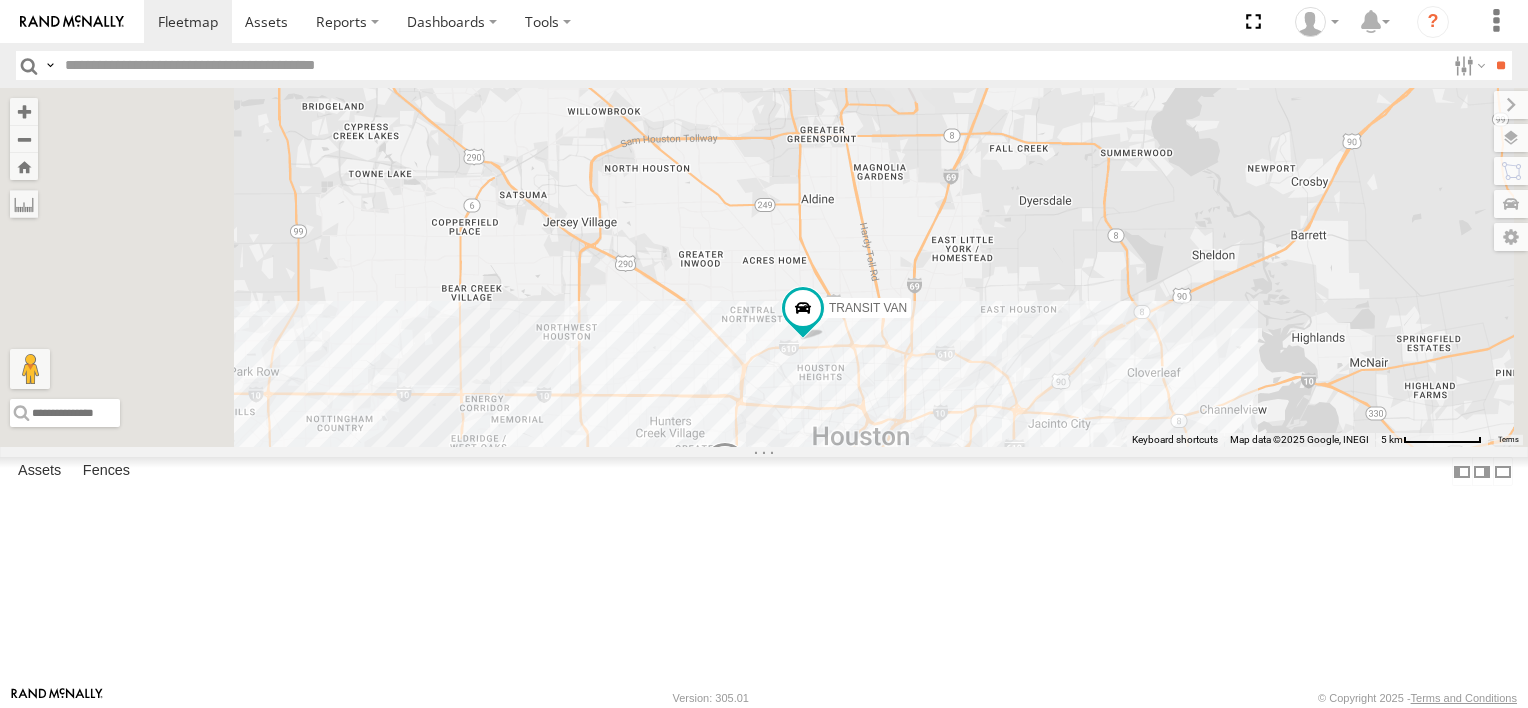 click on "FORD F550" at bounding box center [0, 0] 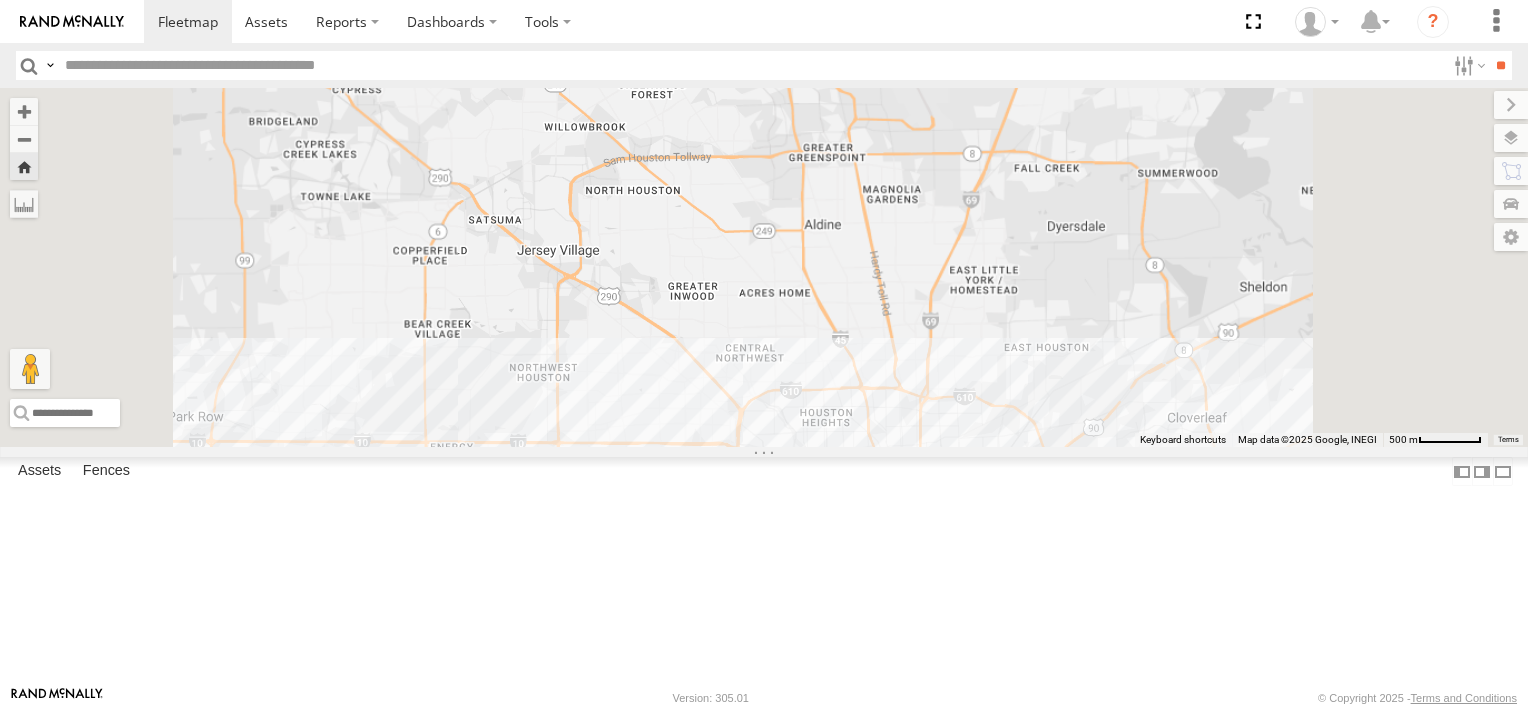 click on "FORD F550" at bounding box center (0, 0) 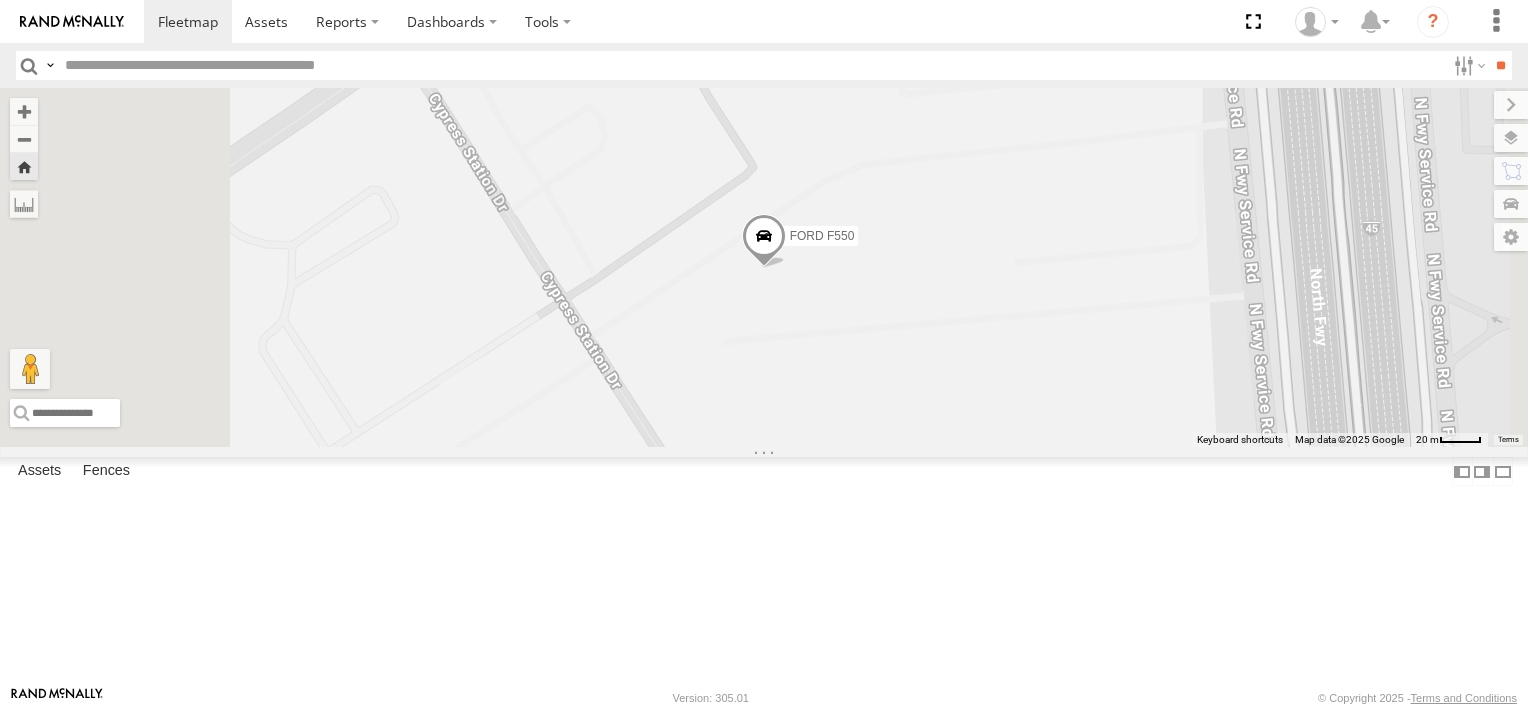 click on "FORD F550" at bounding box center (764, 267) 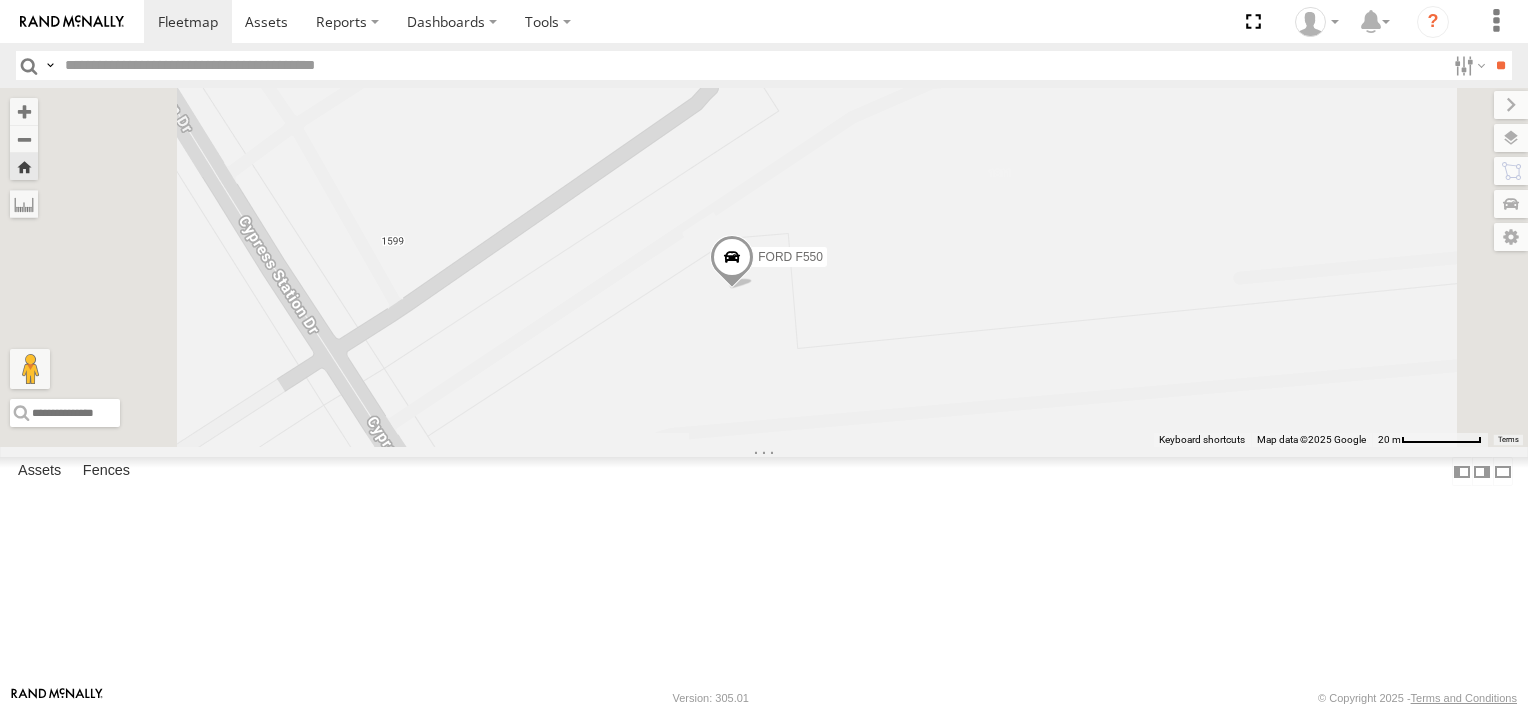 click at bounding box center (732, 261) 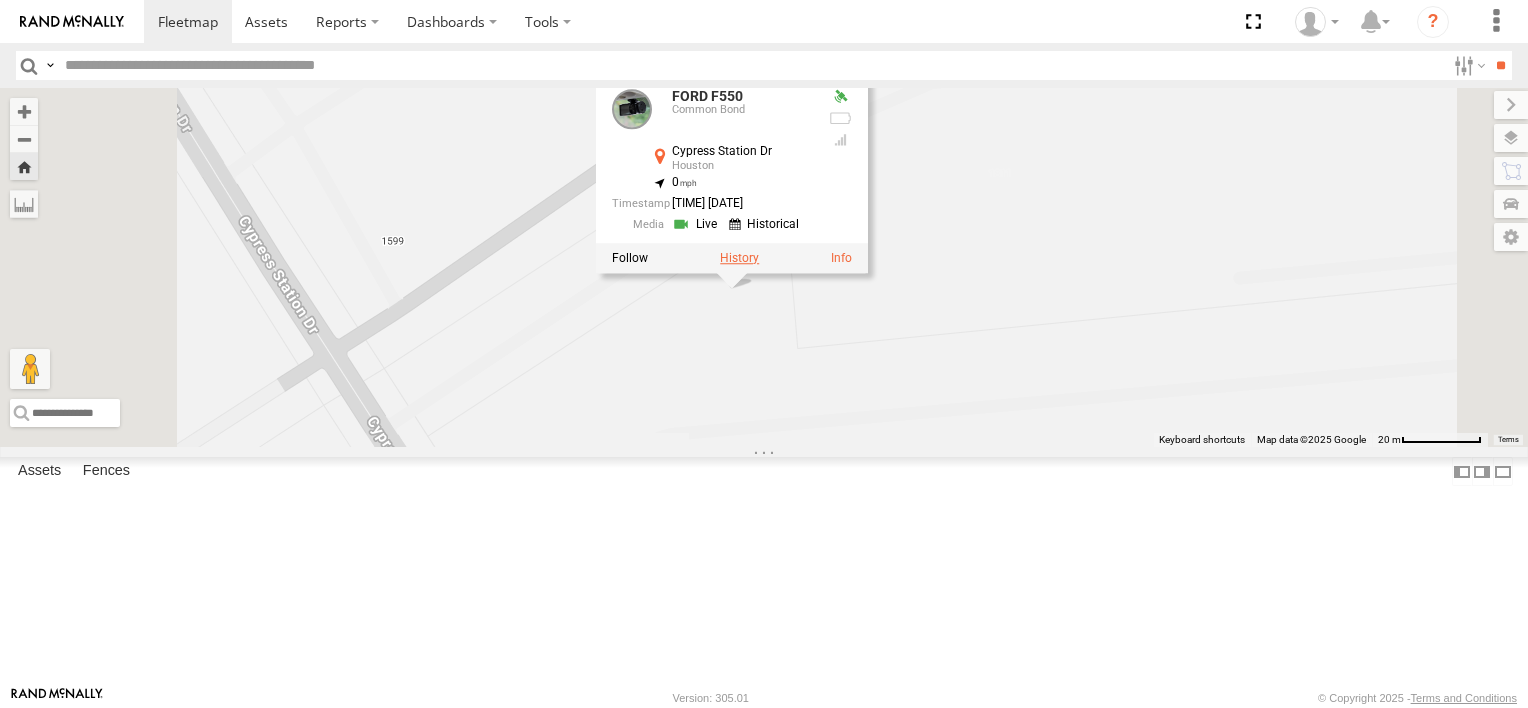 click at bounding box center (739, 258) 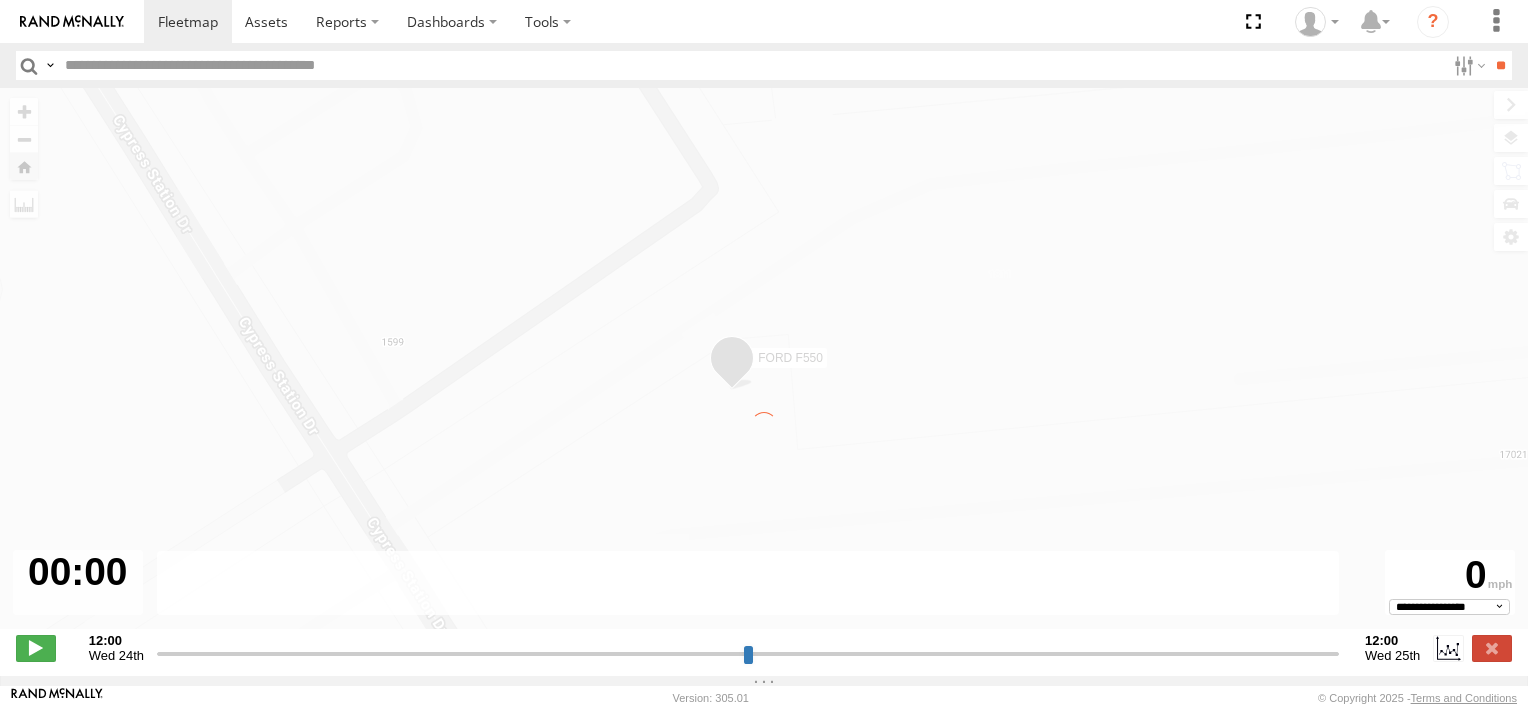 type on "**********" 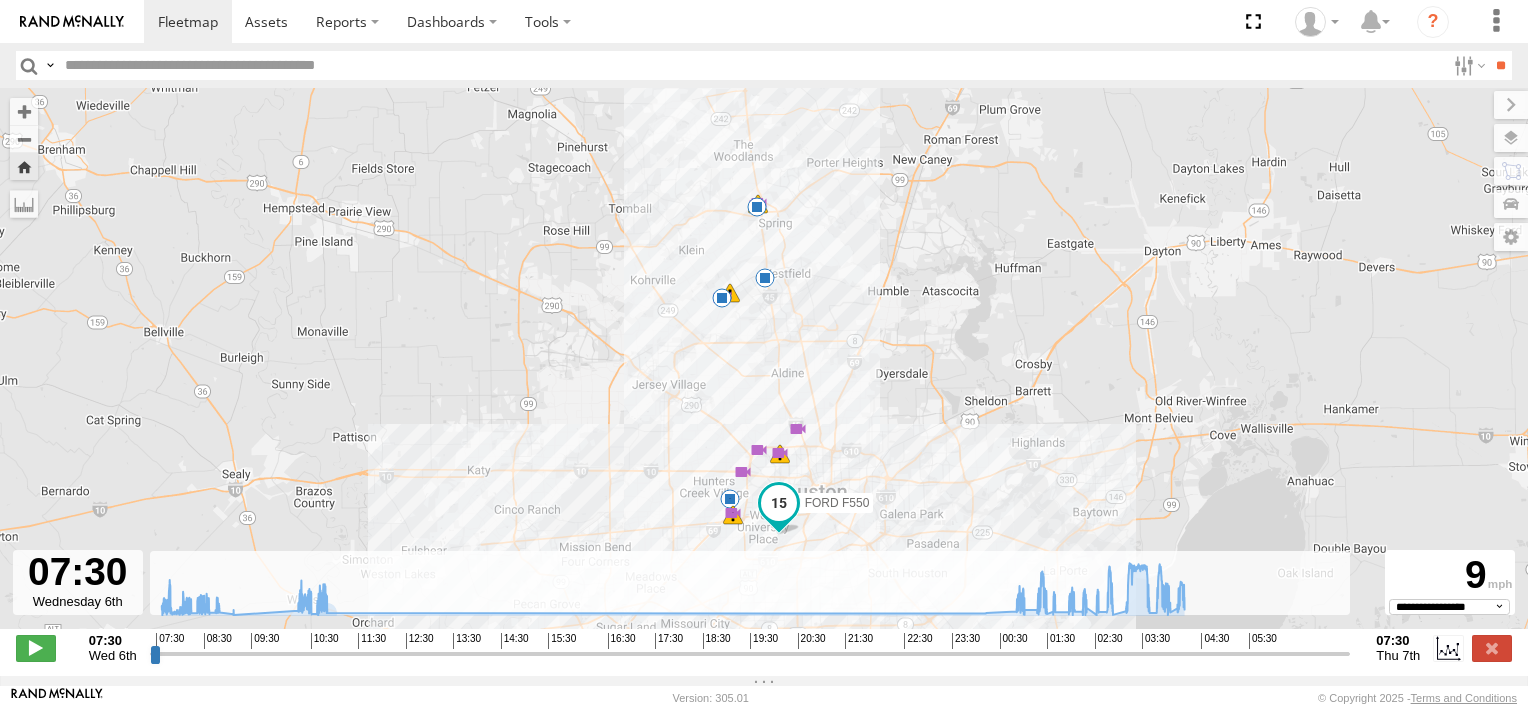 click at bounding box center (757, 207) 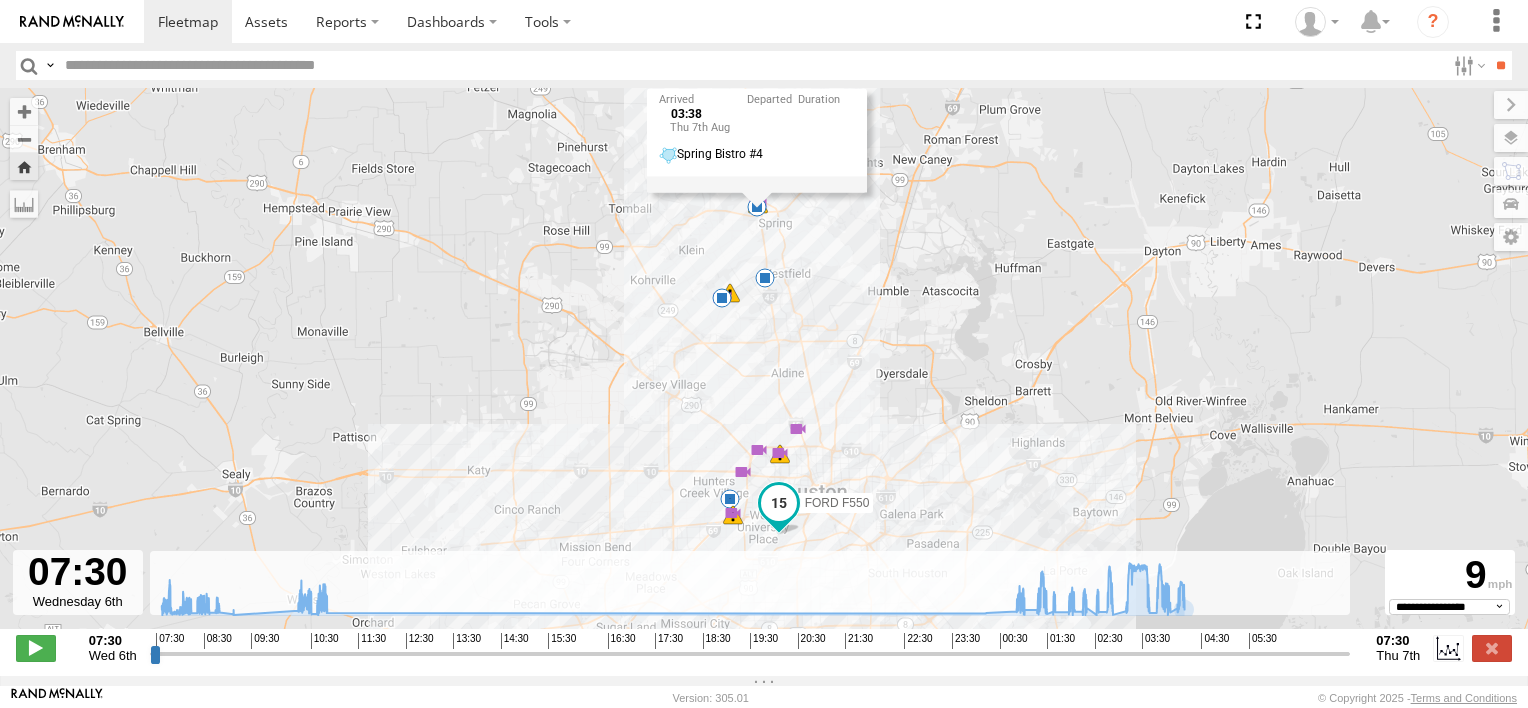 click on "FORD F550 02:34 Thu 02:49 Thu 03:11 Thu 03:20 Thu 03:36 Thu 03:38 Thu 03:47 Thu 04:02 Thu 04:03 Thu 04:13 Thu 04:20 Thu 05:02 Thu 12 17 11 5 5 11 03:38 Thu 7th Aug Spring Bistro #4" at bounding box center [764, 369] 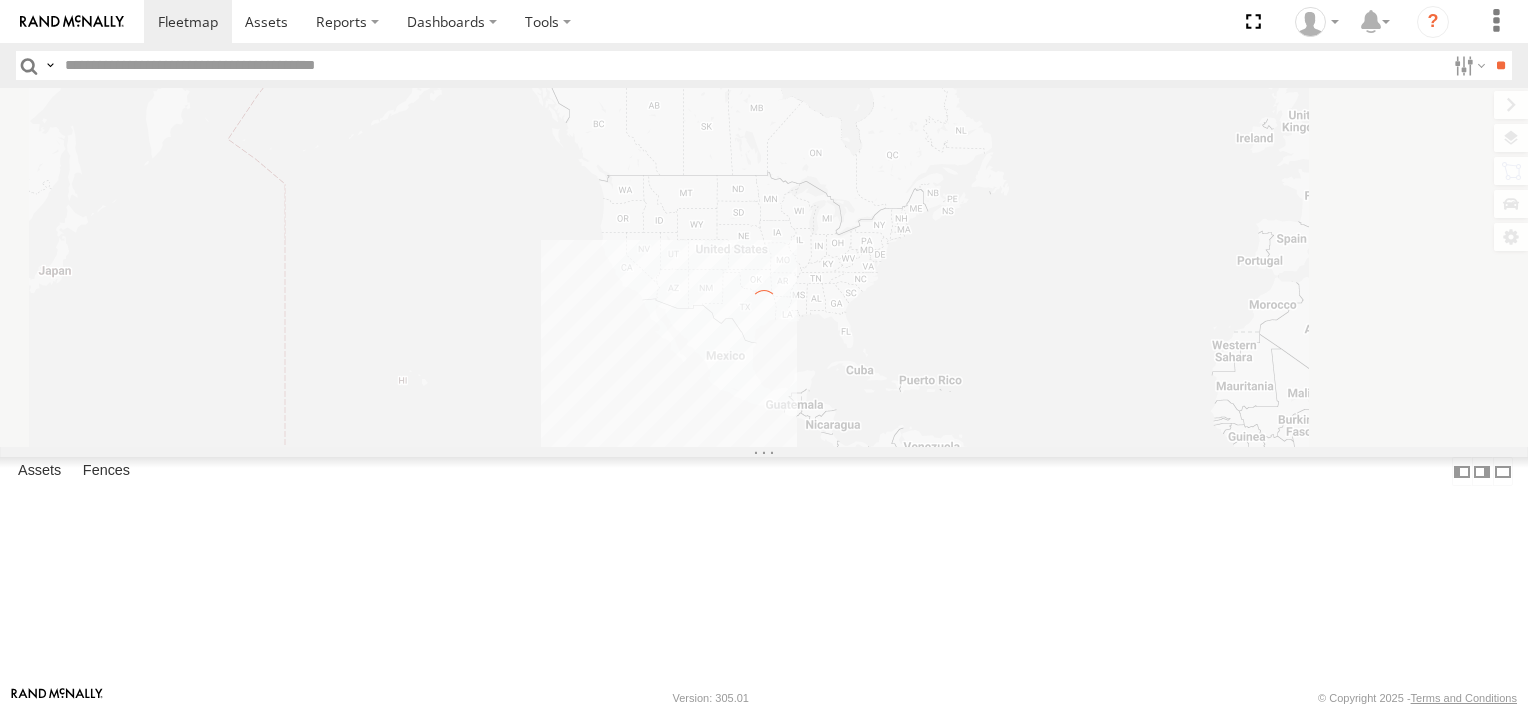 scroll, scrollTop: 0, scrollLeft: 0, axis: both 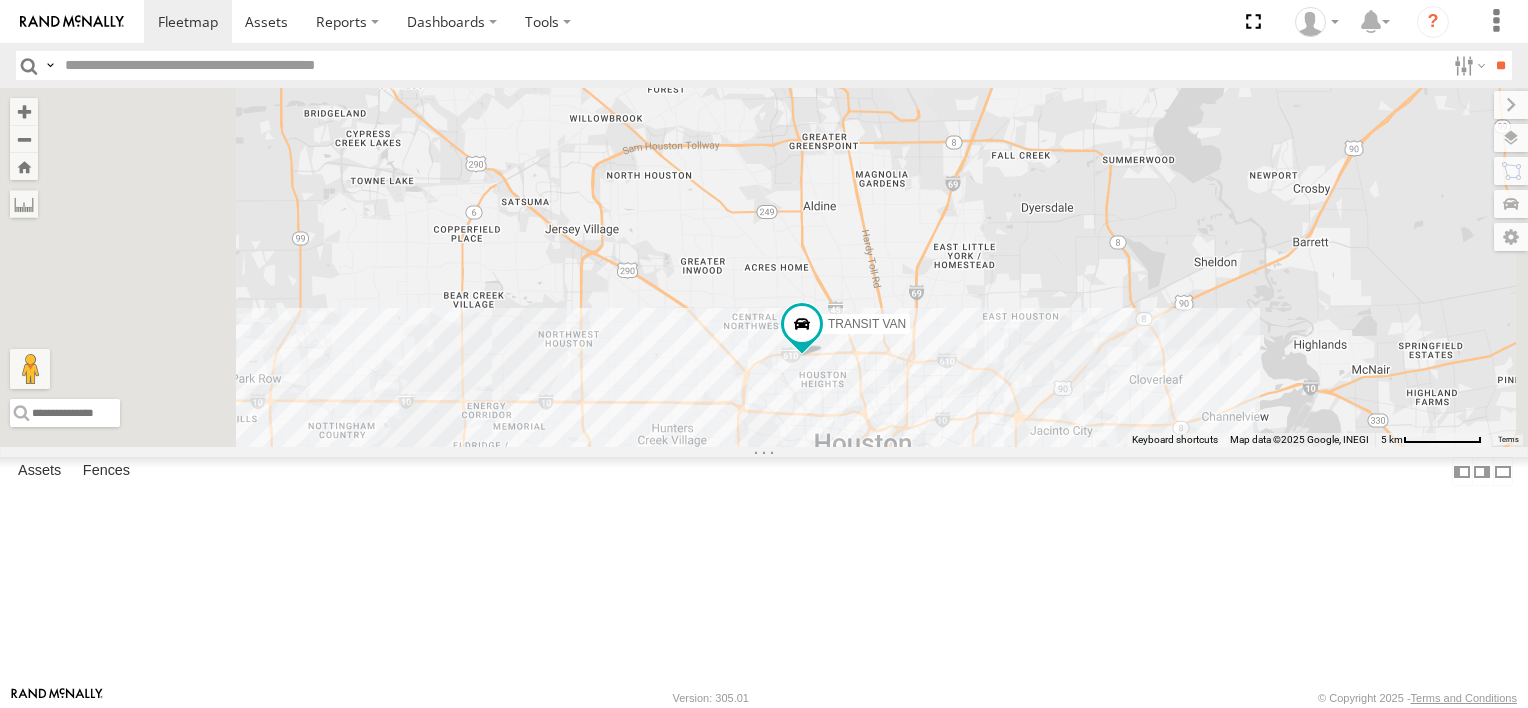 click on "2" at bounding box center [727, 502] 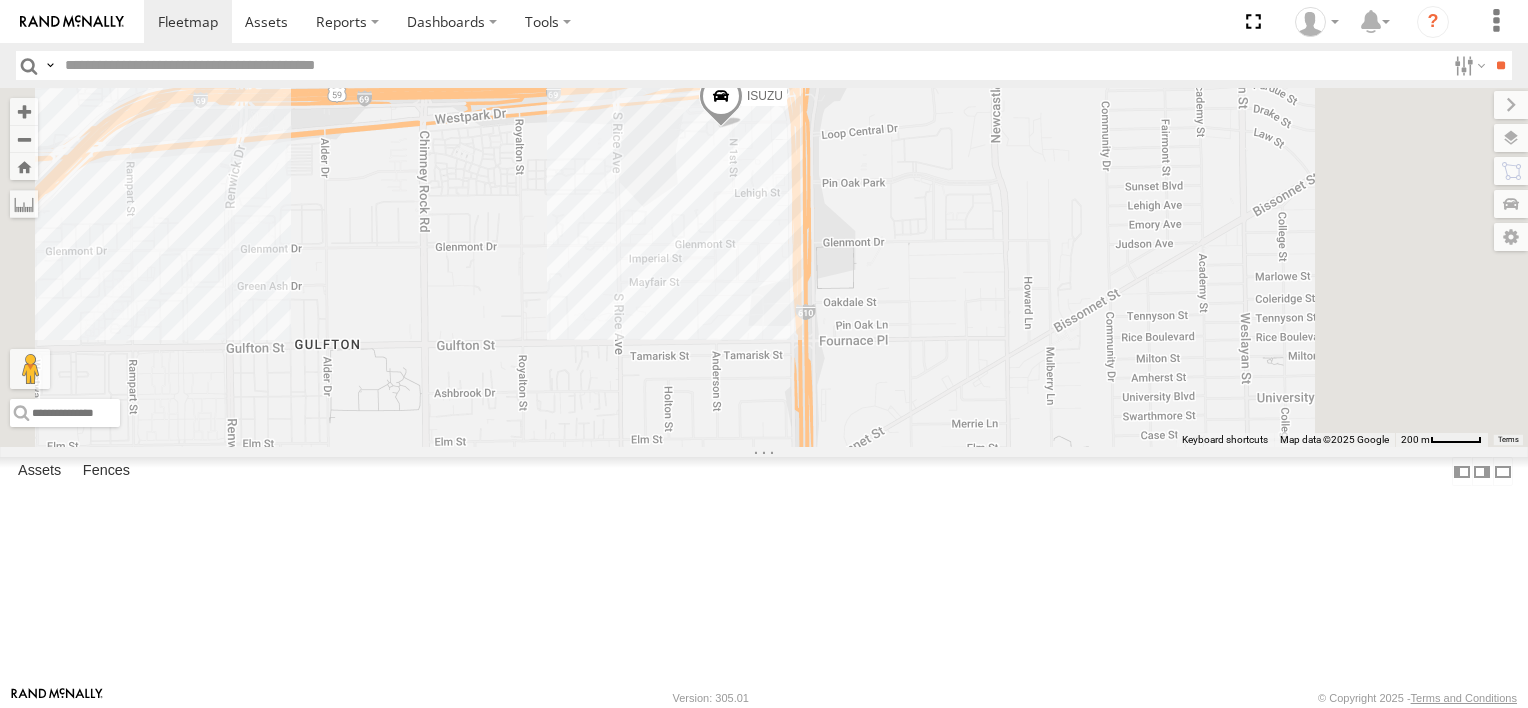 click on "FORD F550 TRANSIT VAN ISUZU DODGE RAM" at bounding box center (764, 267) 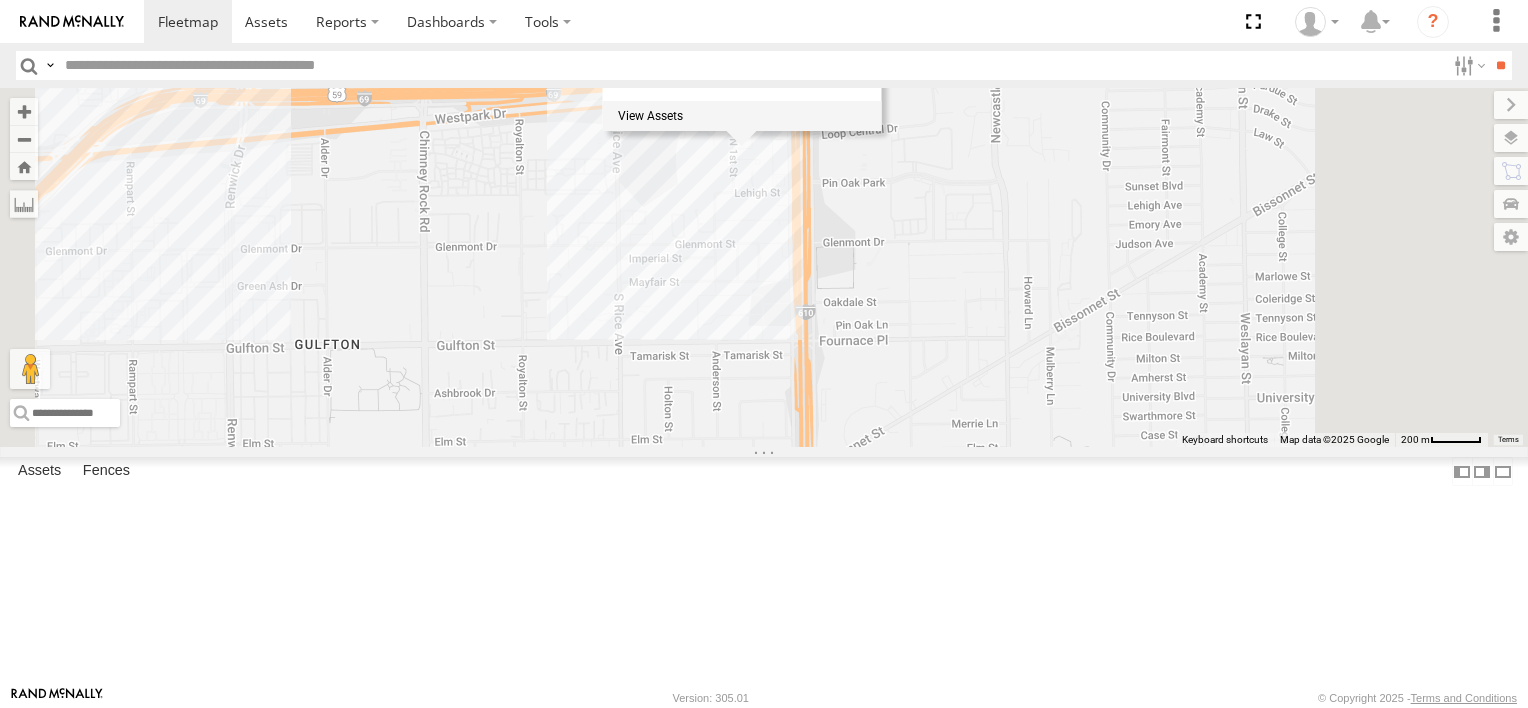 click on "FORD F550 TRANSIT VAN ISUZU DODGE RAM Commissary 1" at bounding box center (764, 267) 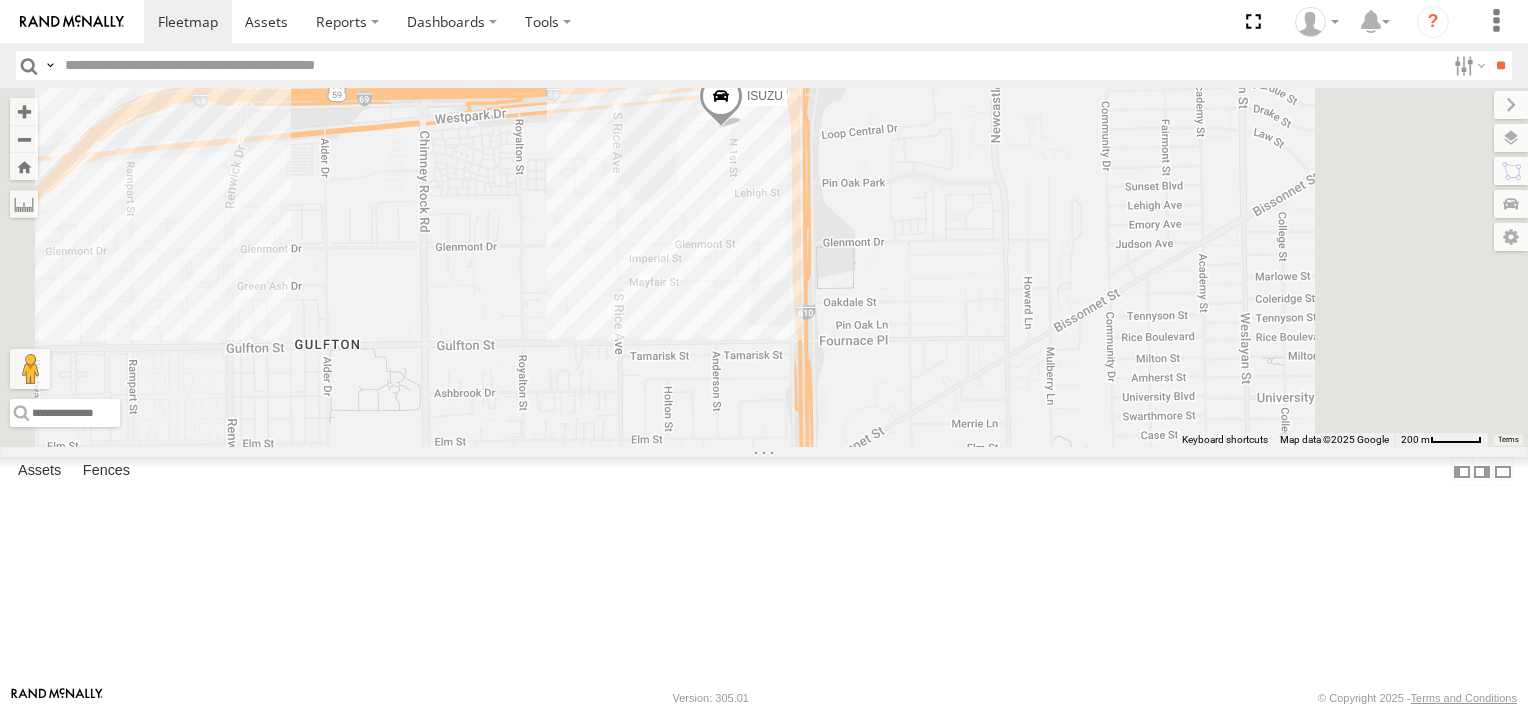 click on "TRANSIT VAN" at bounding box center (0, 0) 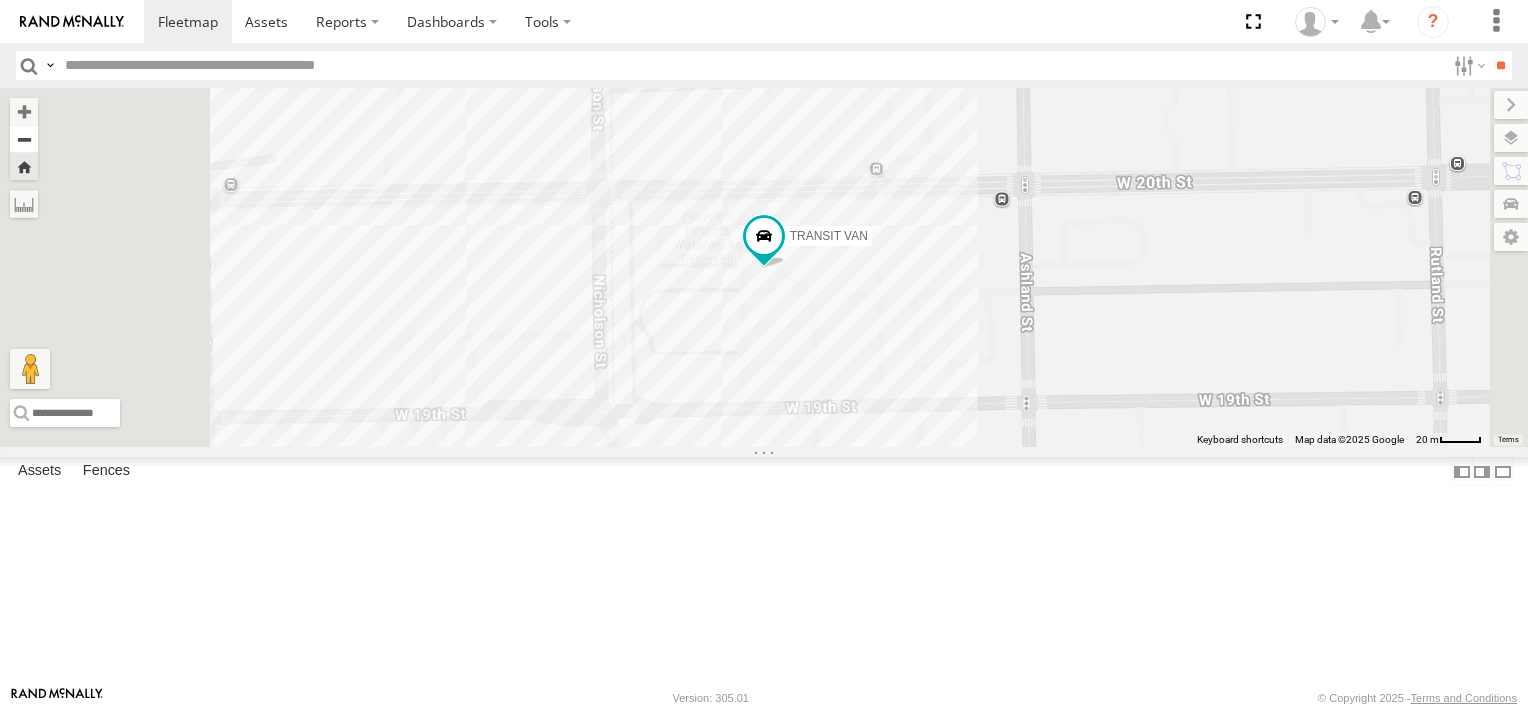 click at bounding box center (24, 139) 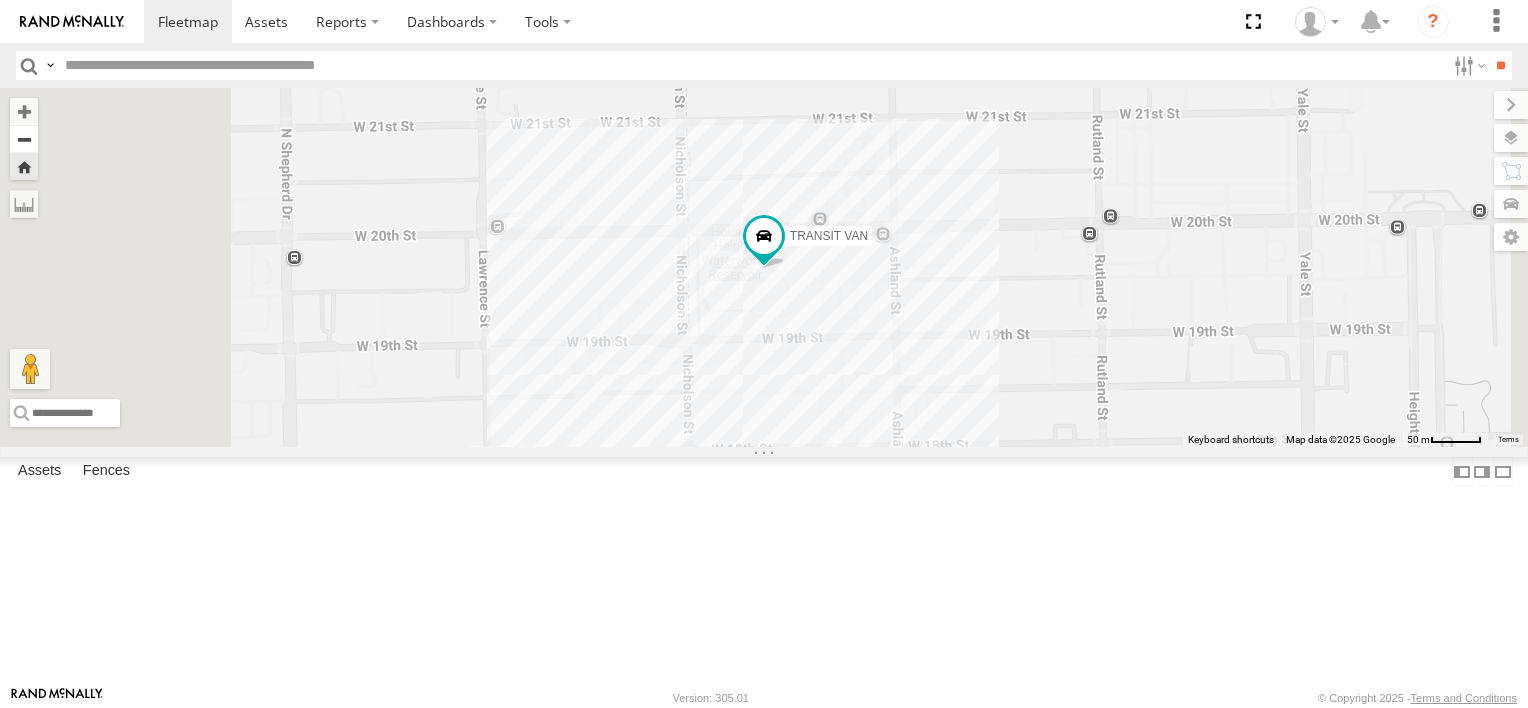 click at bounding box center [24, 139] 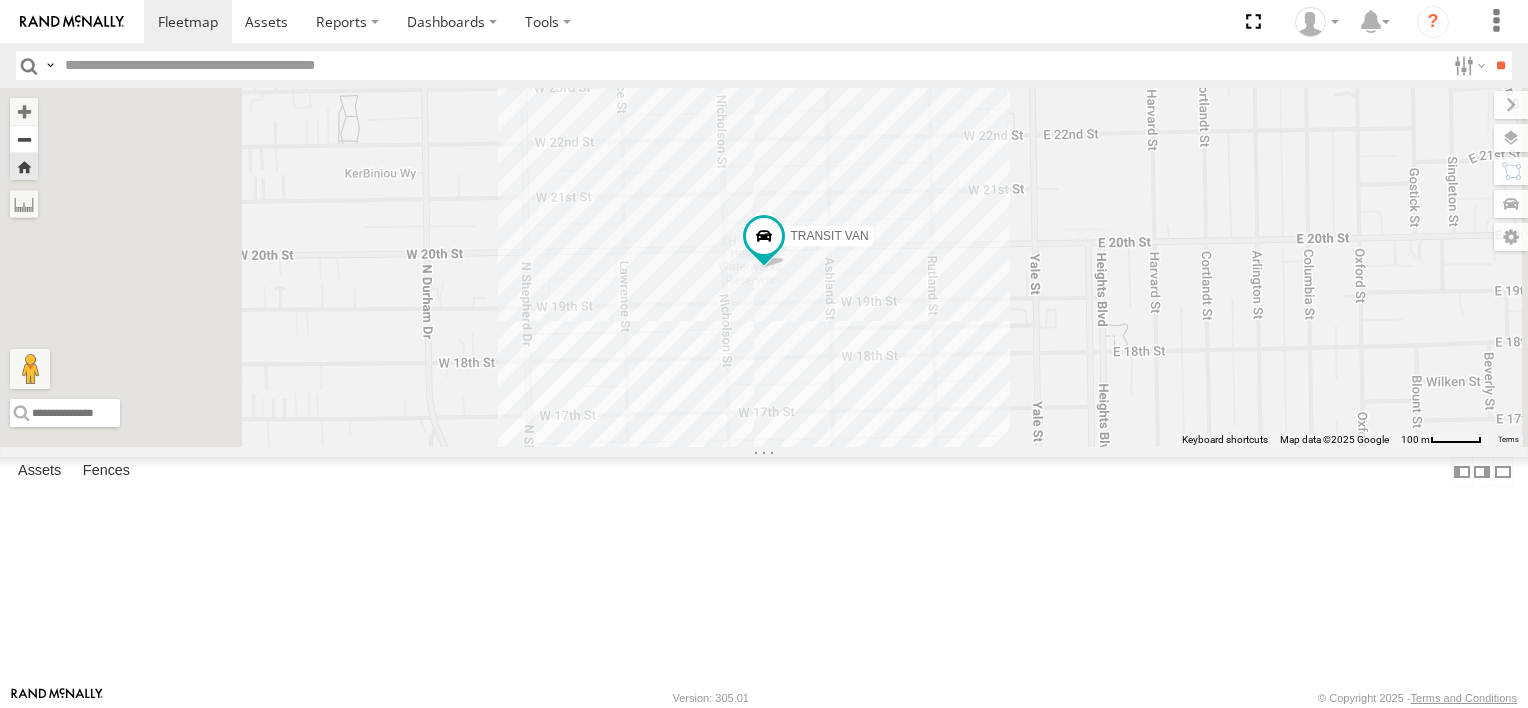 click at bounding box center [24, 139] 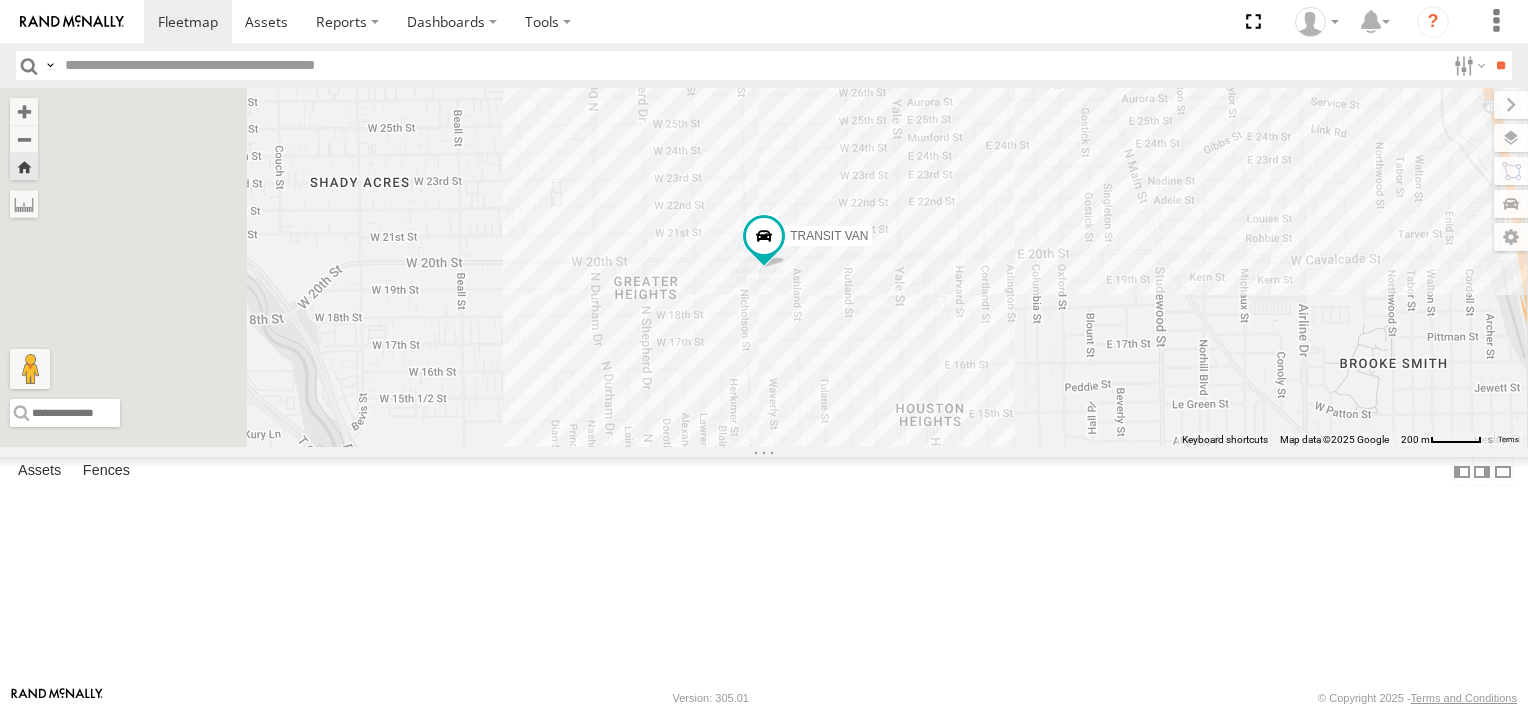 click on "DODGE RAM
Common Bond" at bounding box center [0, 0] 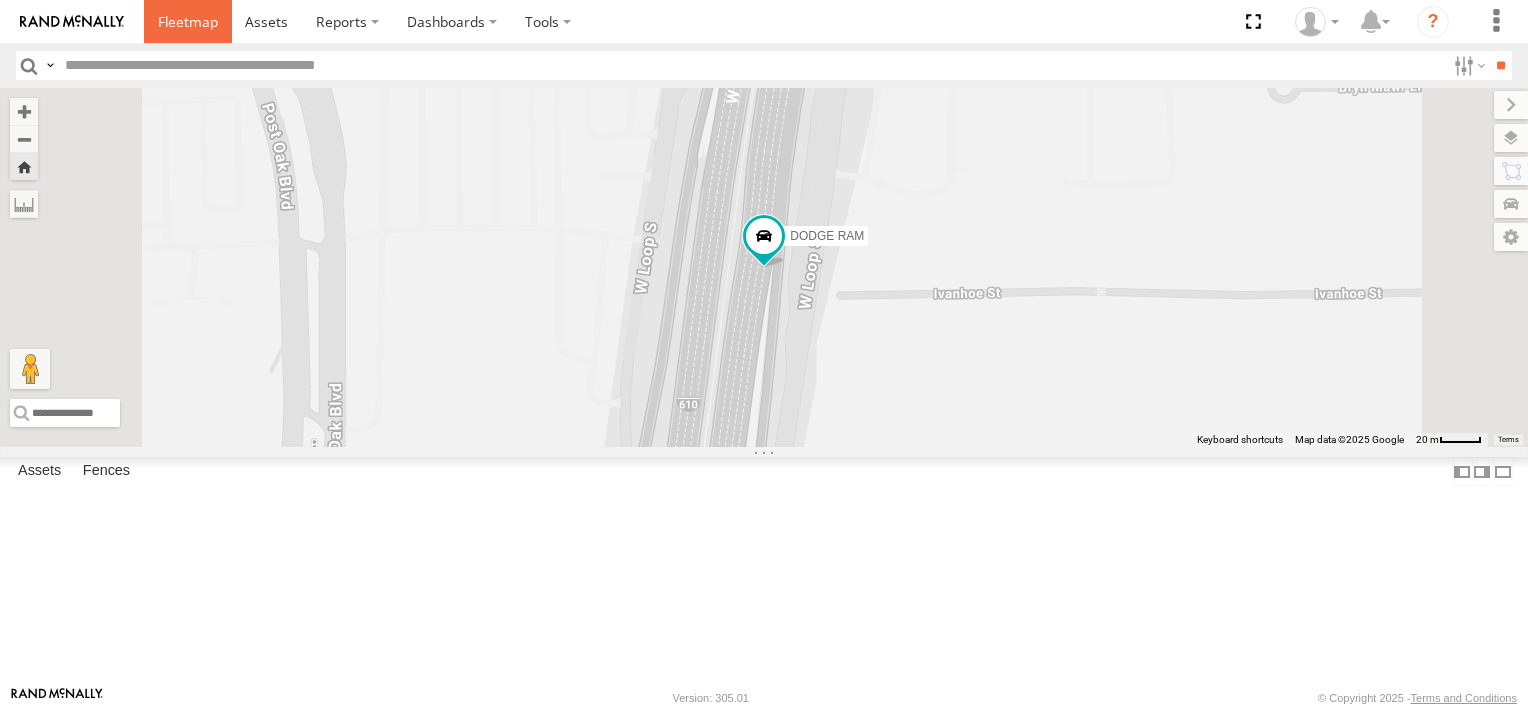 click at bounding box center (188, 21) 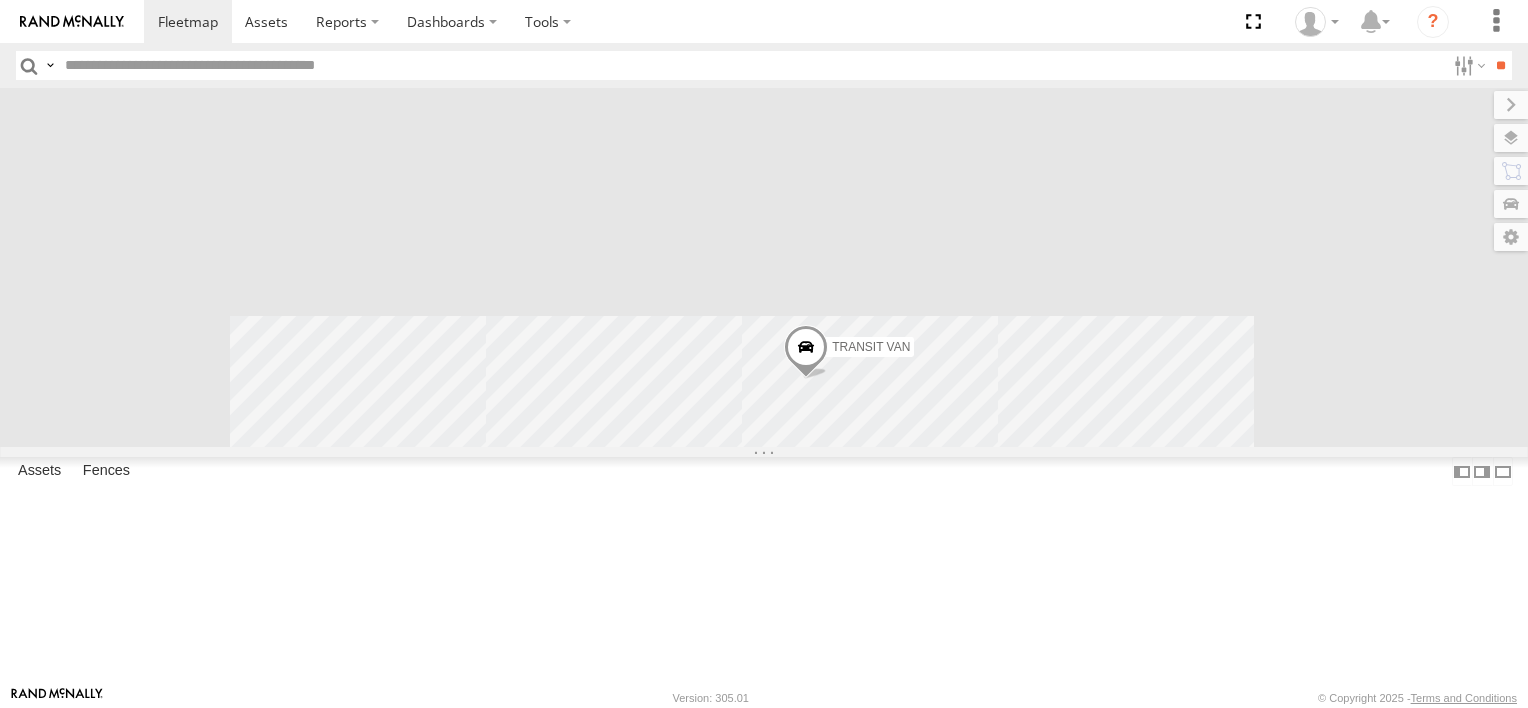 scroll, scrollTop: 0, scrollLeft: 0, axis: both 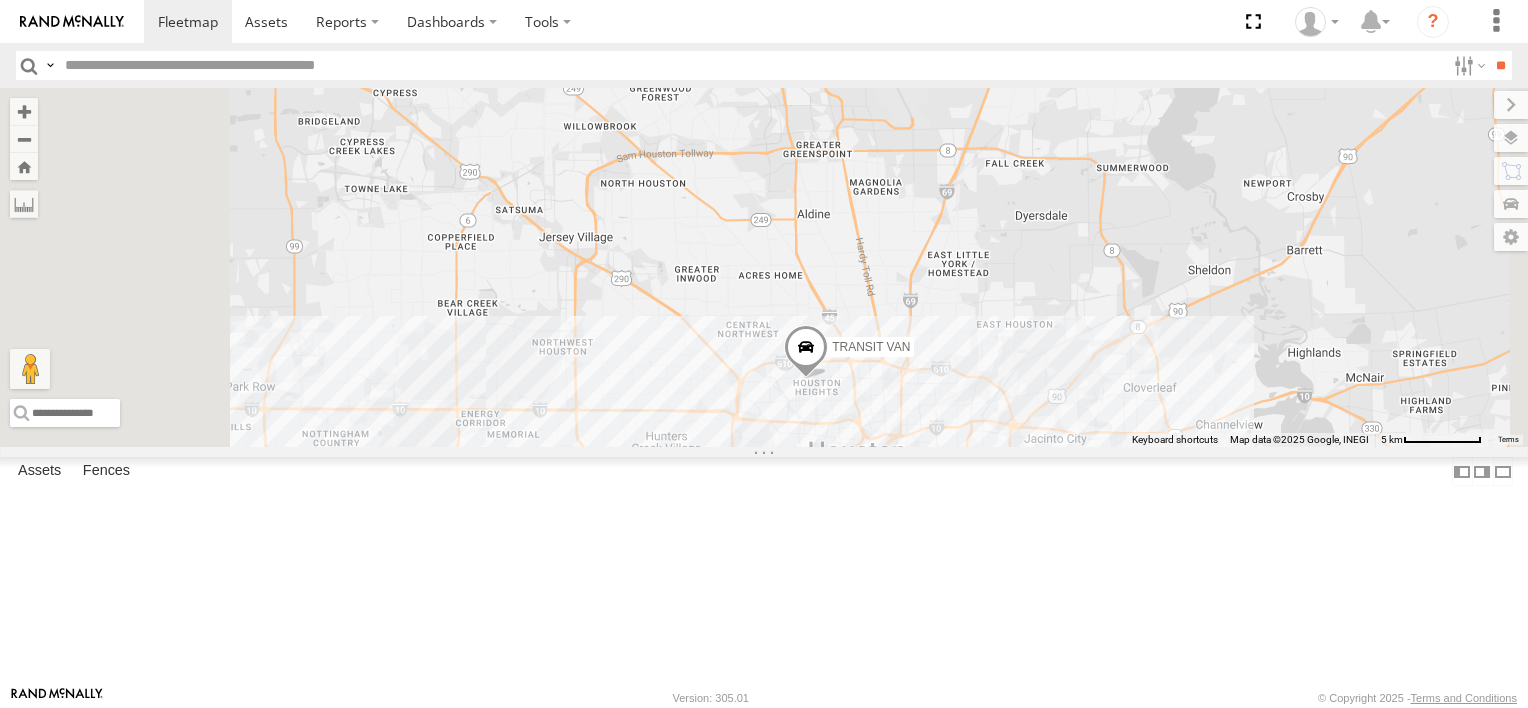 click at bounding box center [768, -3] 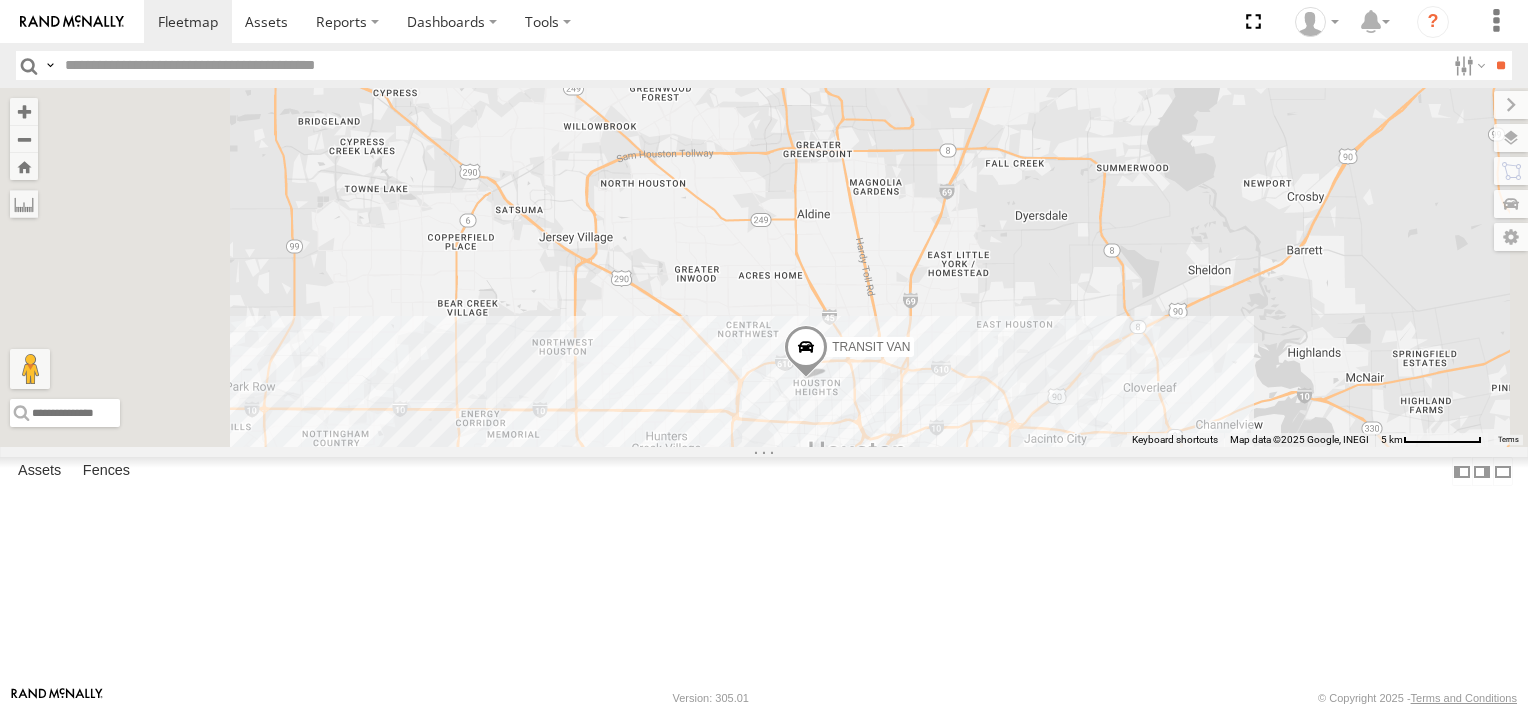 click at bounding box center [775, -6] 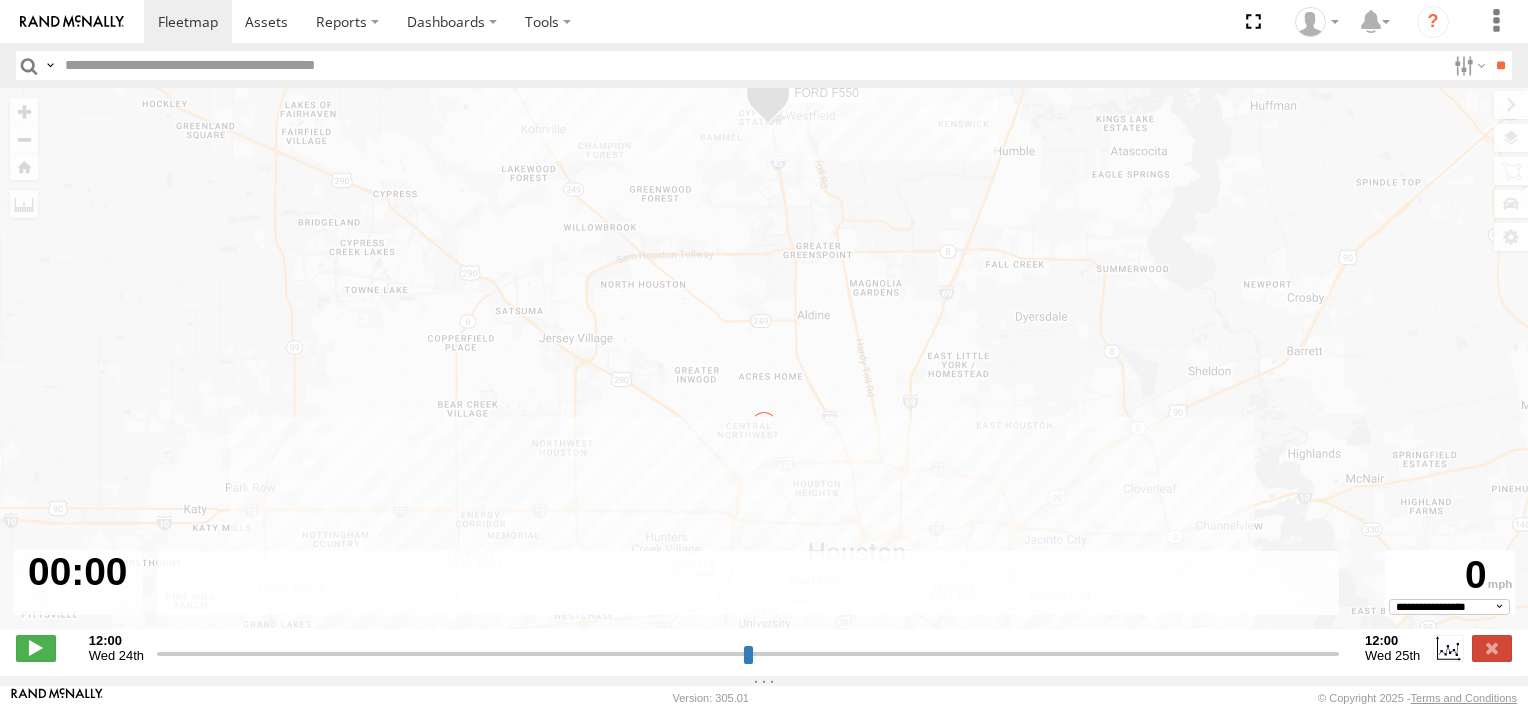 type on "**********" 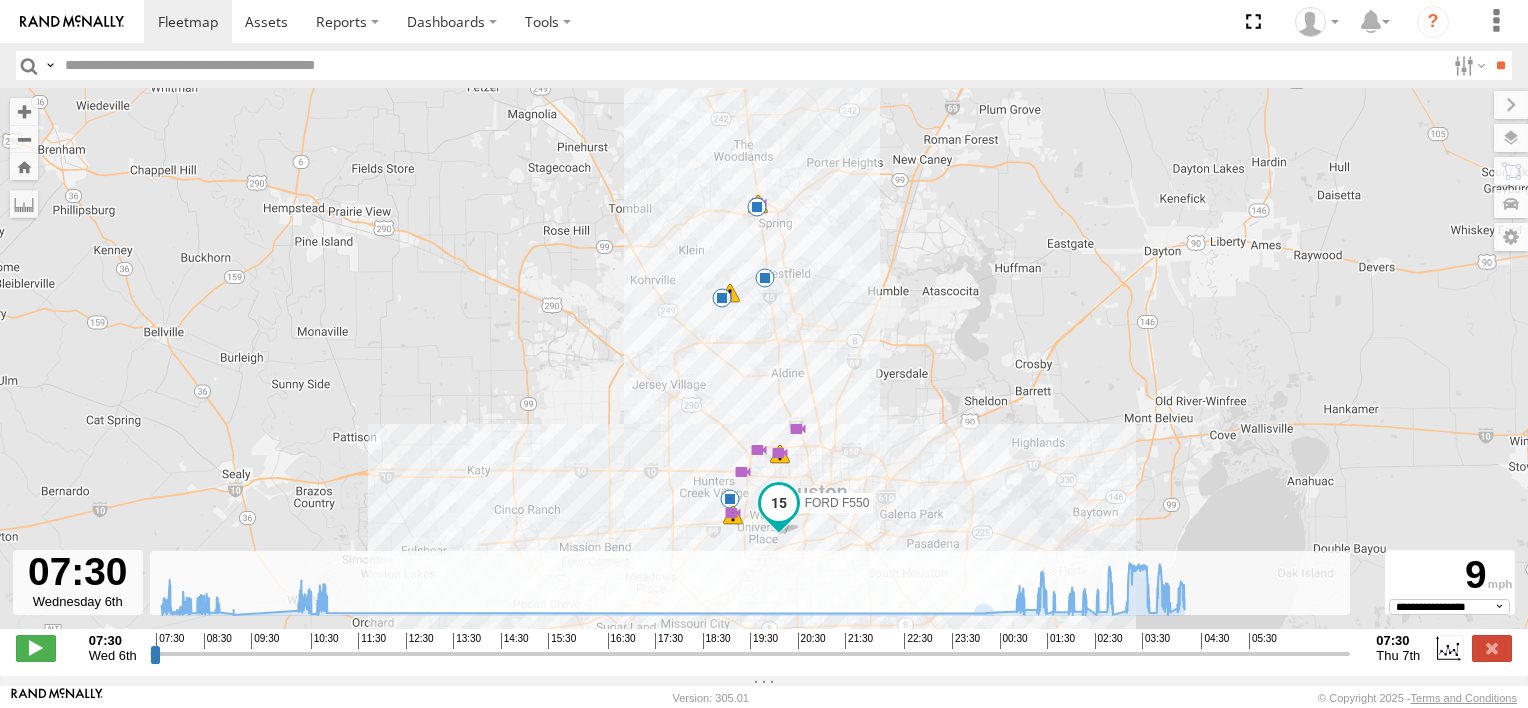 click at bounding box center (780, 453) 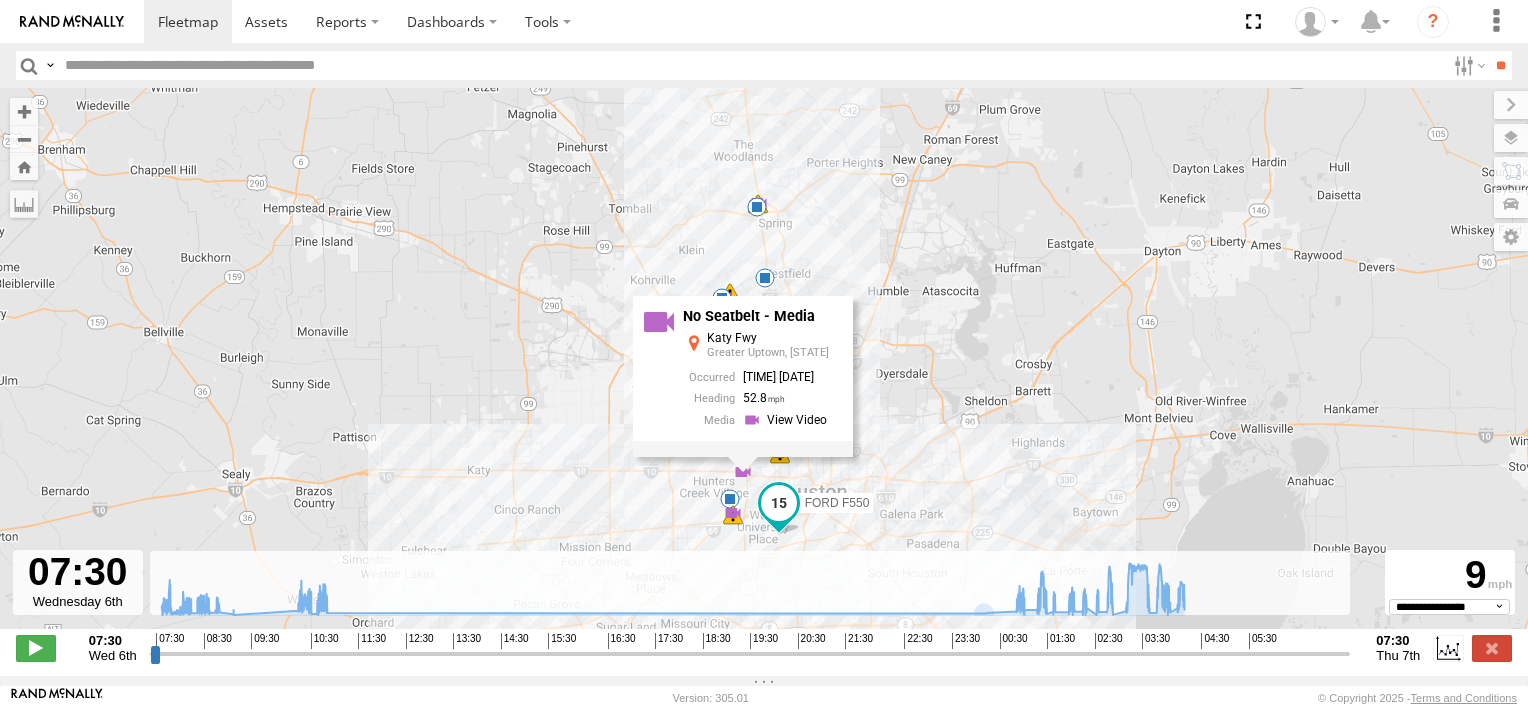 click on "11" at bounding box center [733, 513] 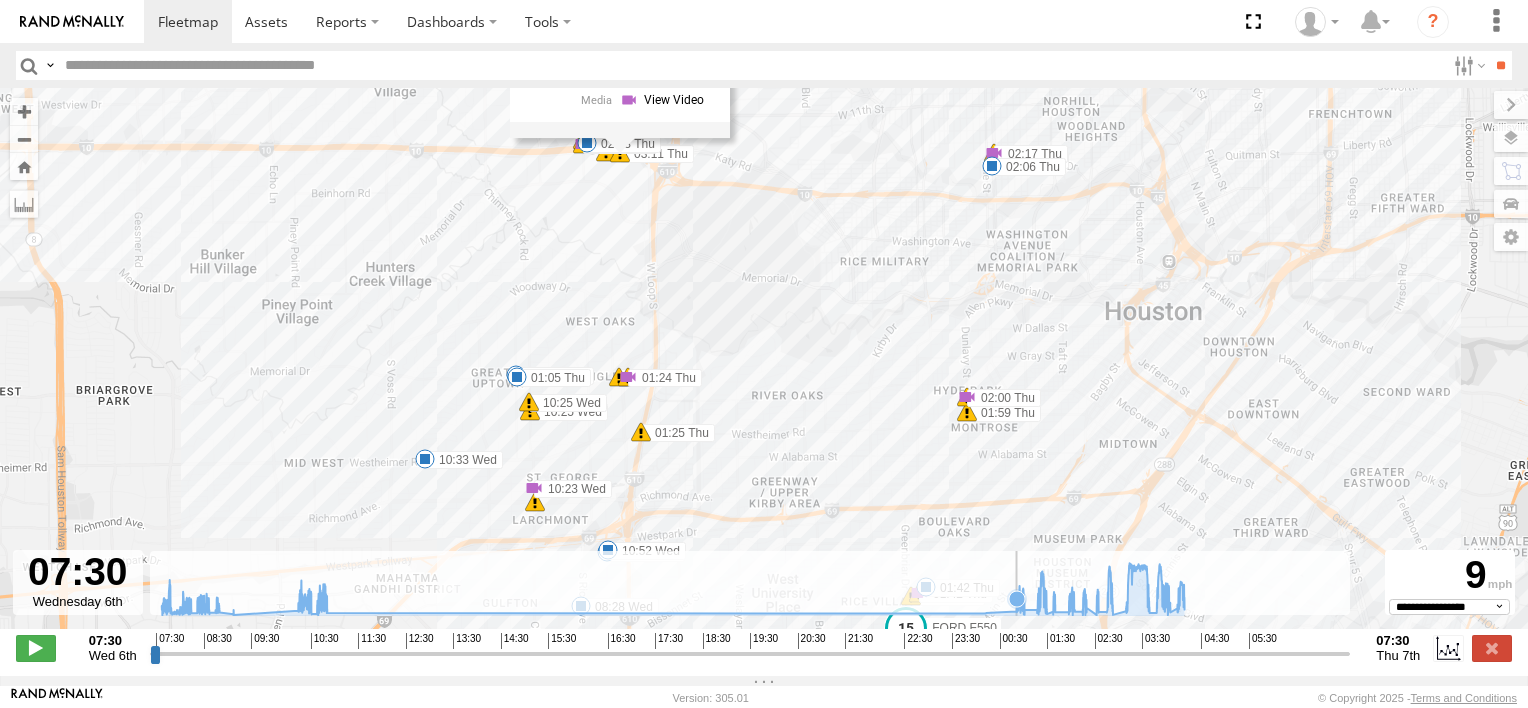click 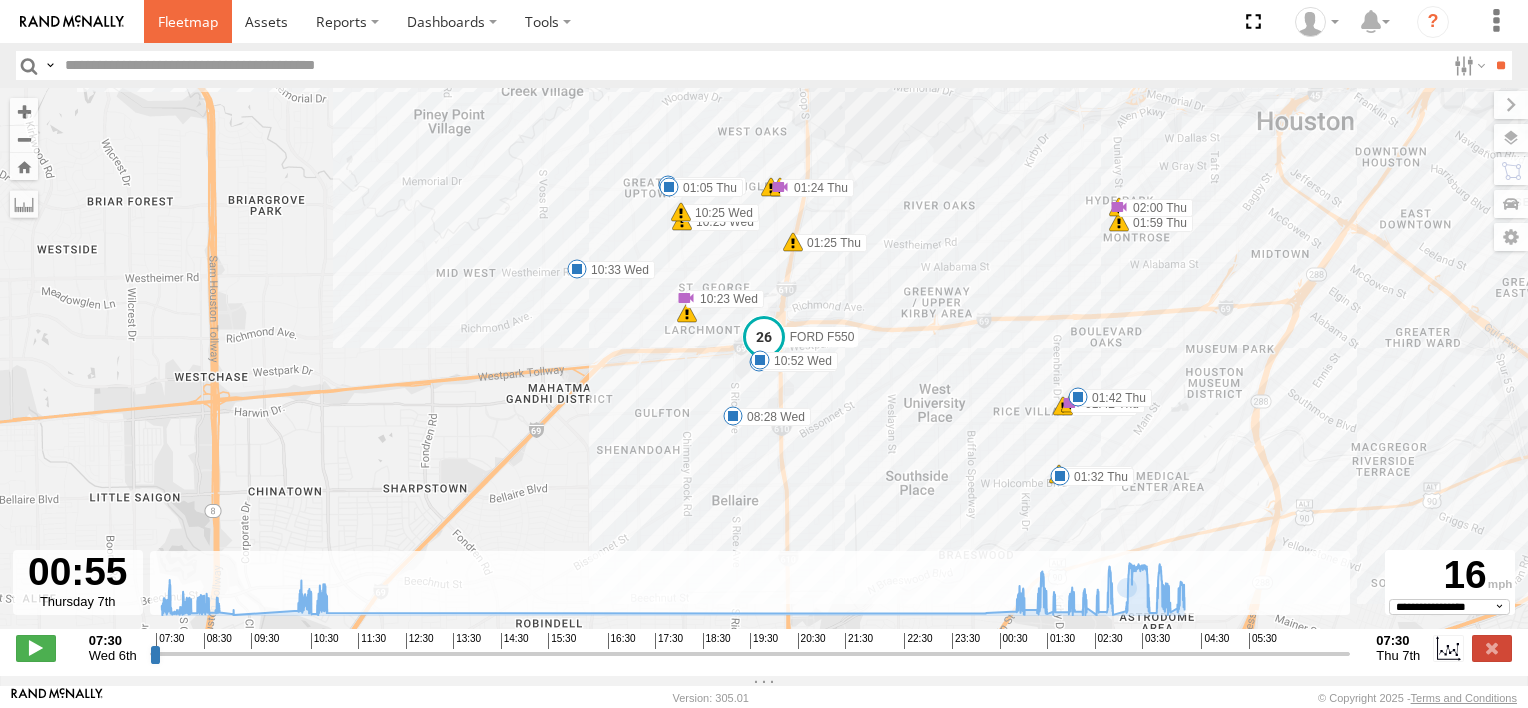 click at bounding box center [188, 21] 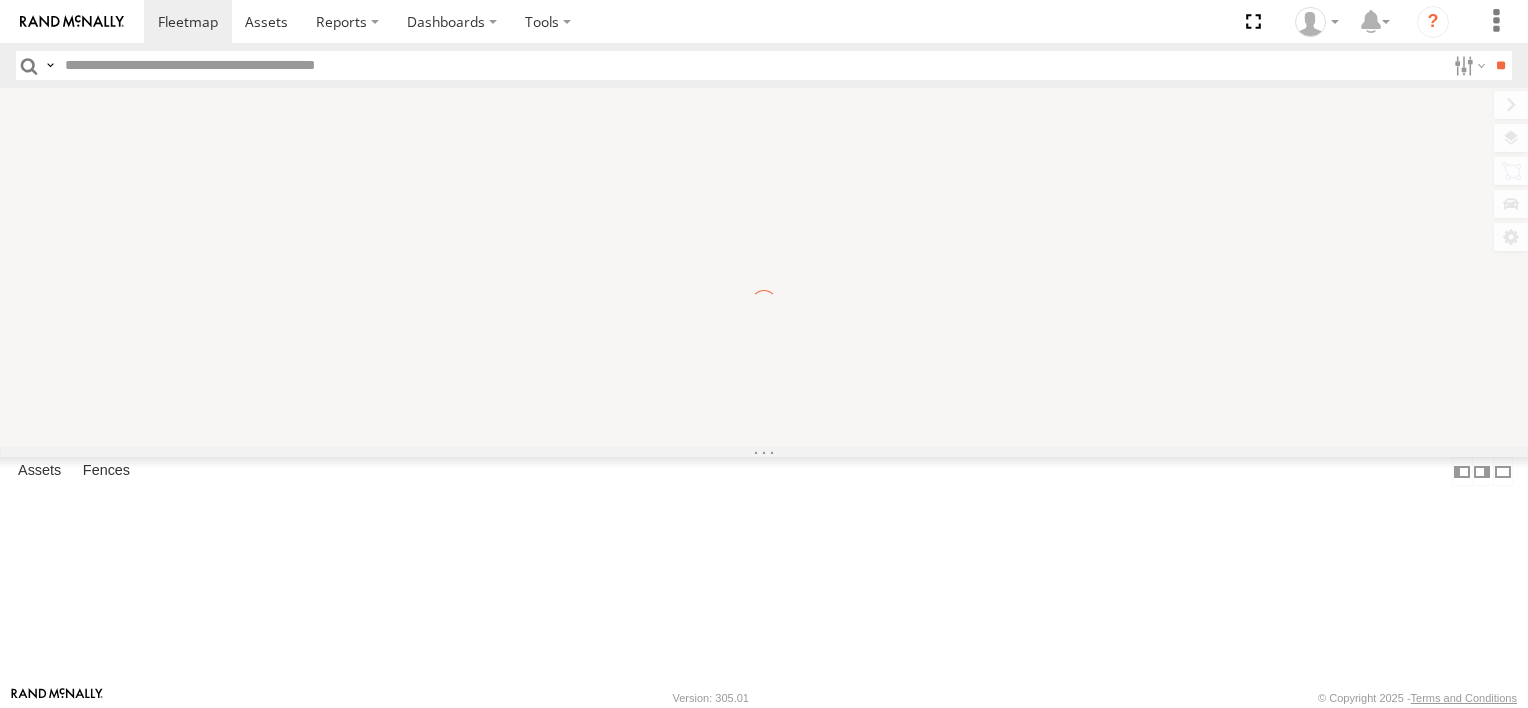 scroll, scrollTop: 0, scrollLeft: 0, axis: both 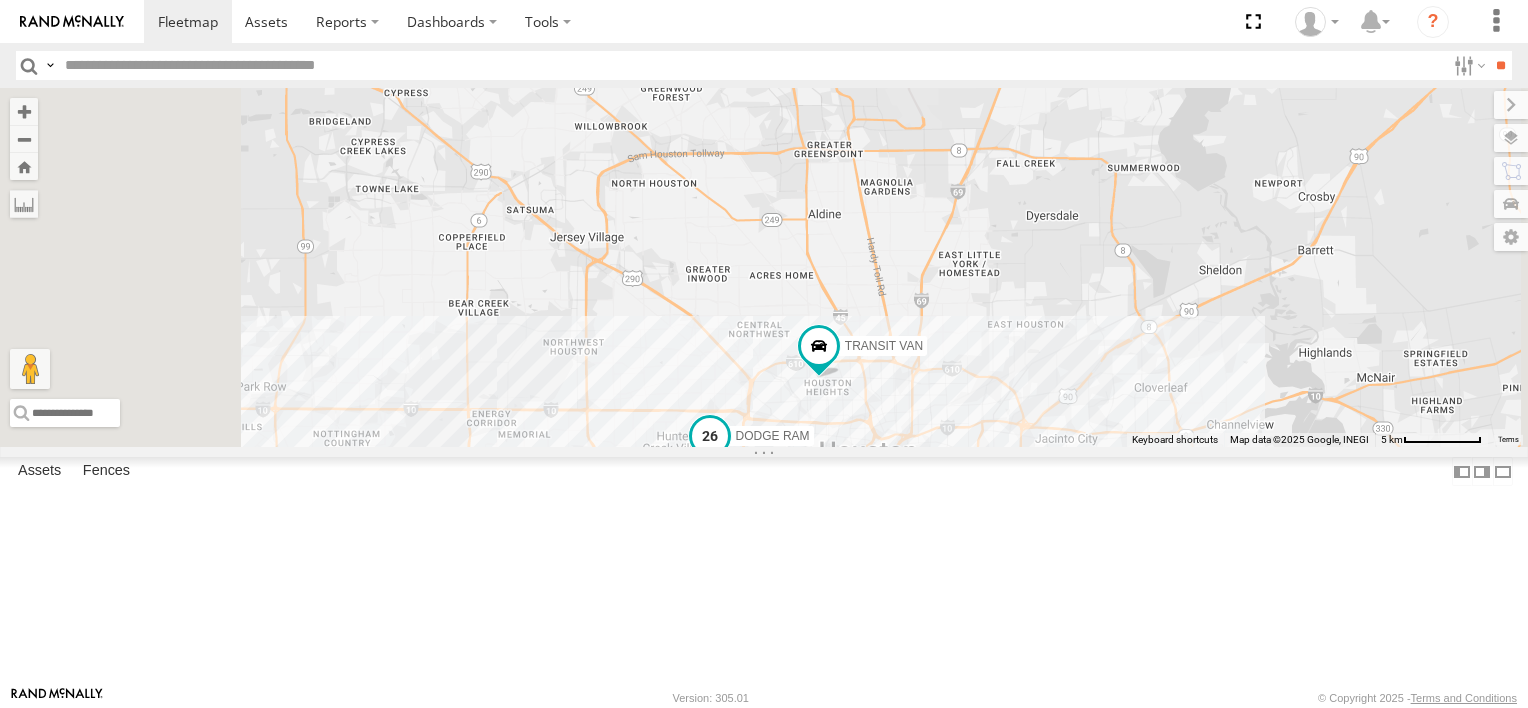 click on "DODGE RAM" at bounding box center [773, 435] 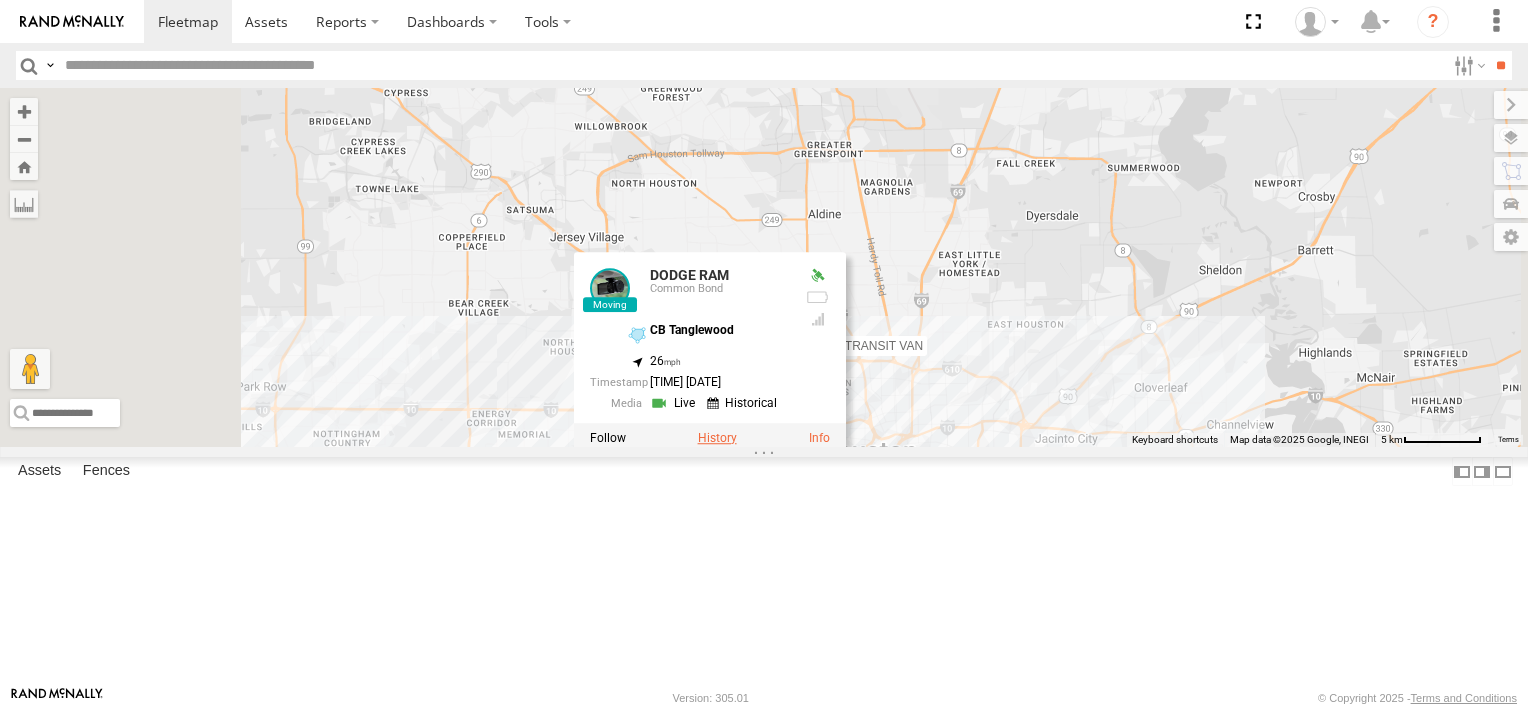 click at bounding box center (717, 437) 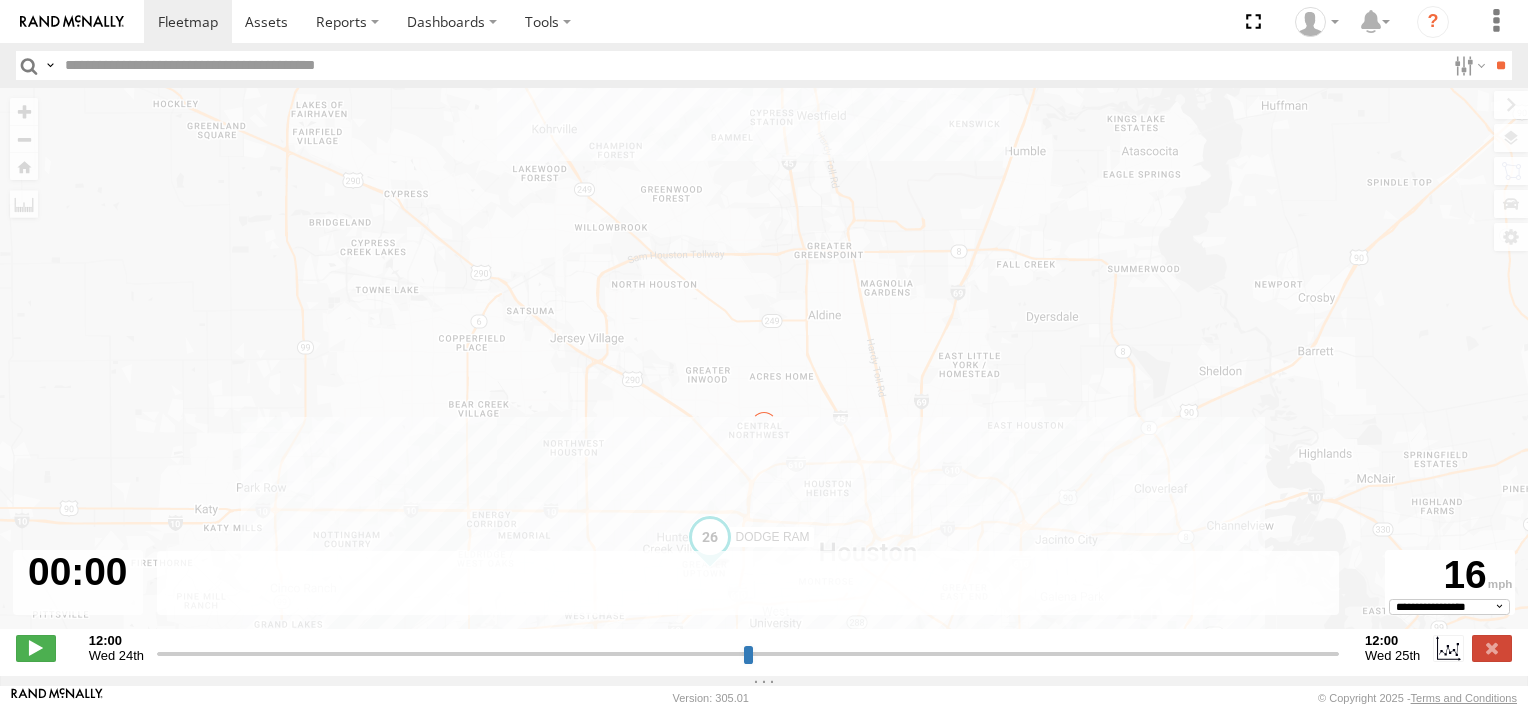 type on "**********" 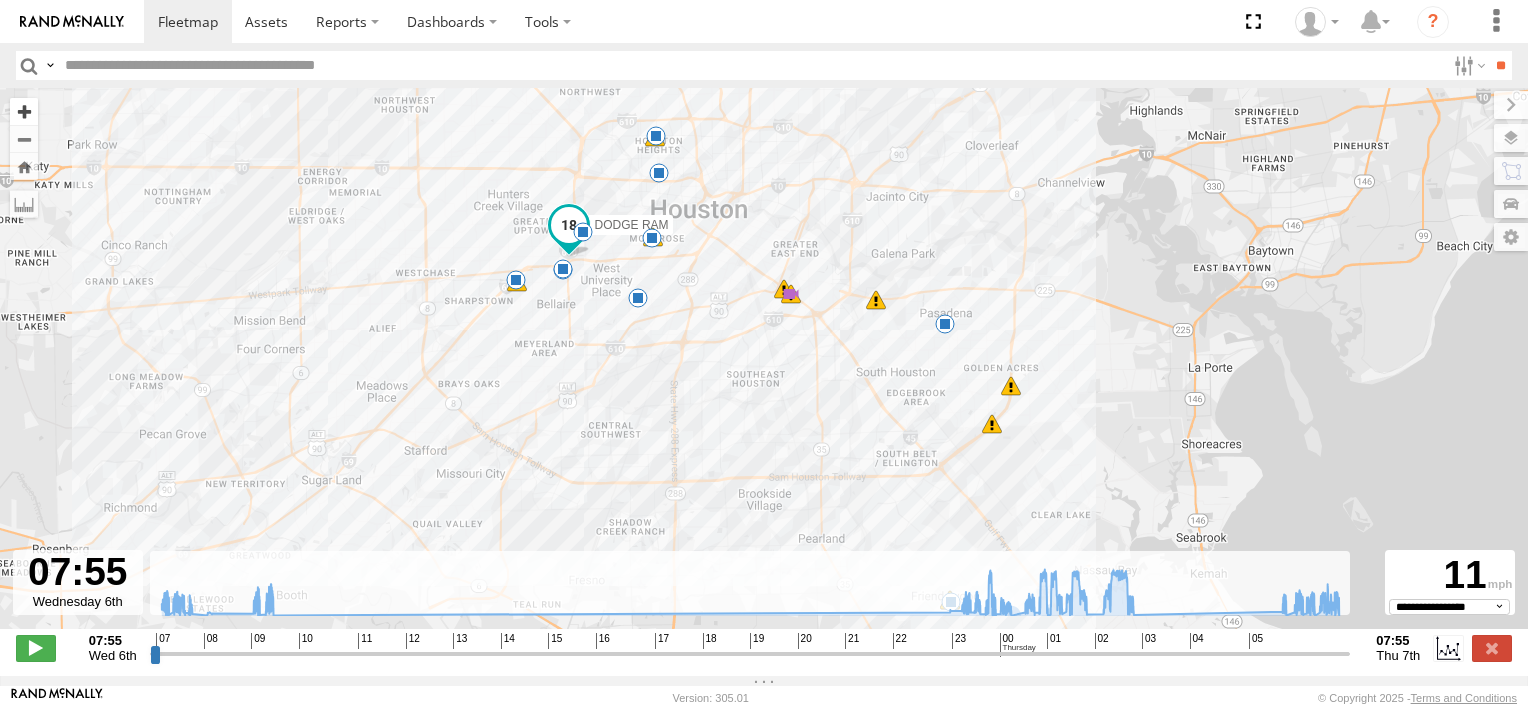 click at bounding box center [24, 111] 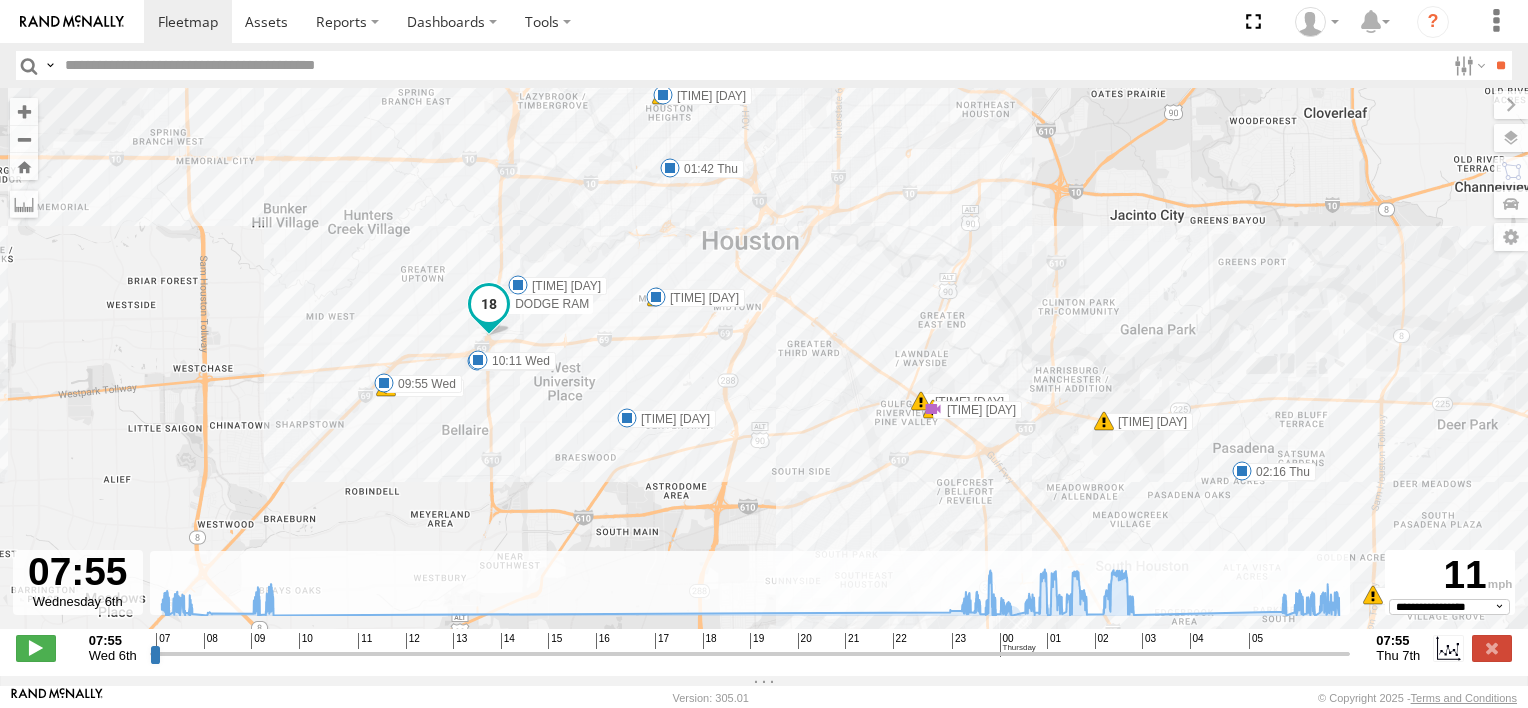 drag, startPoint x: 428, startPoint y: 287, endPoint x: 544, endPoint y: 480, distance: 225.1777 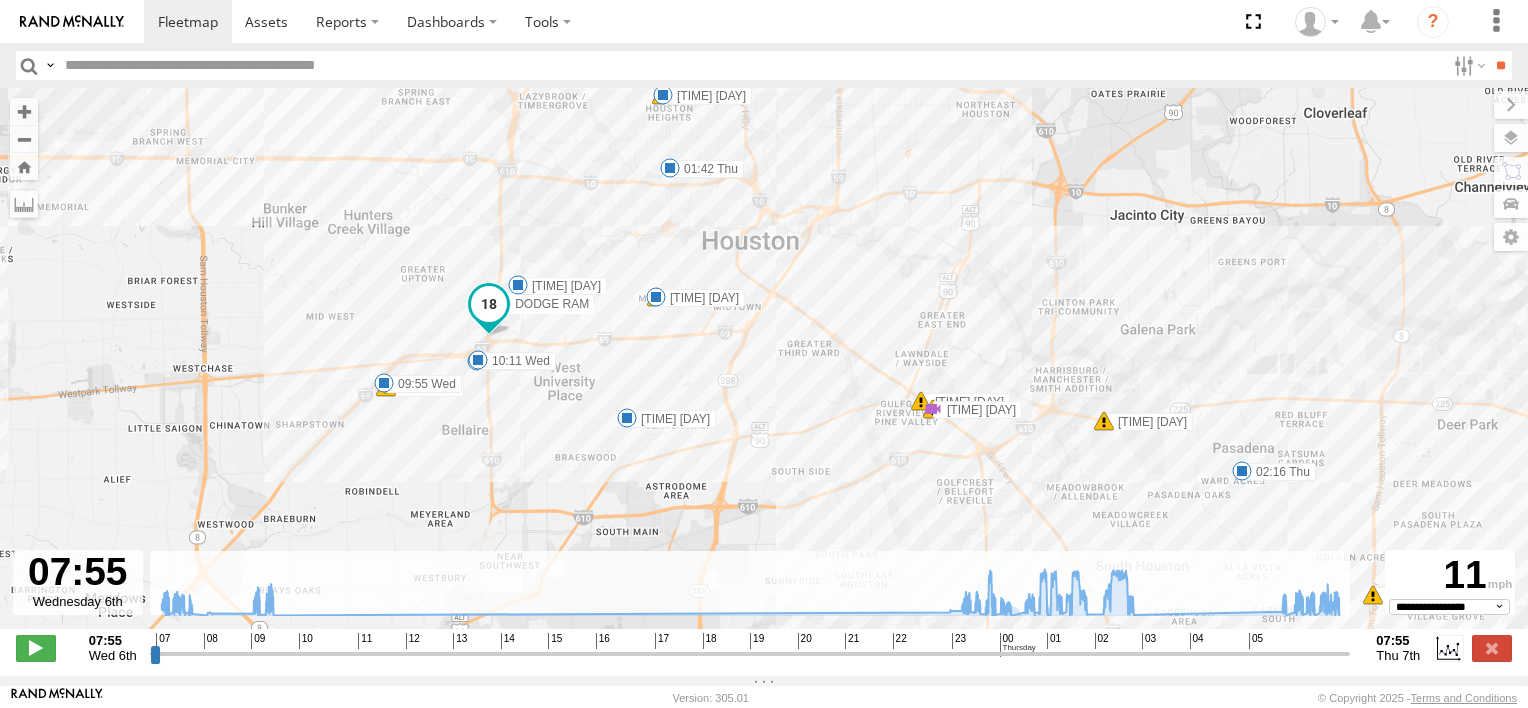 click at bounding box center [478, 360] 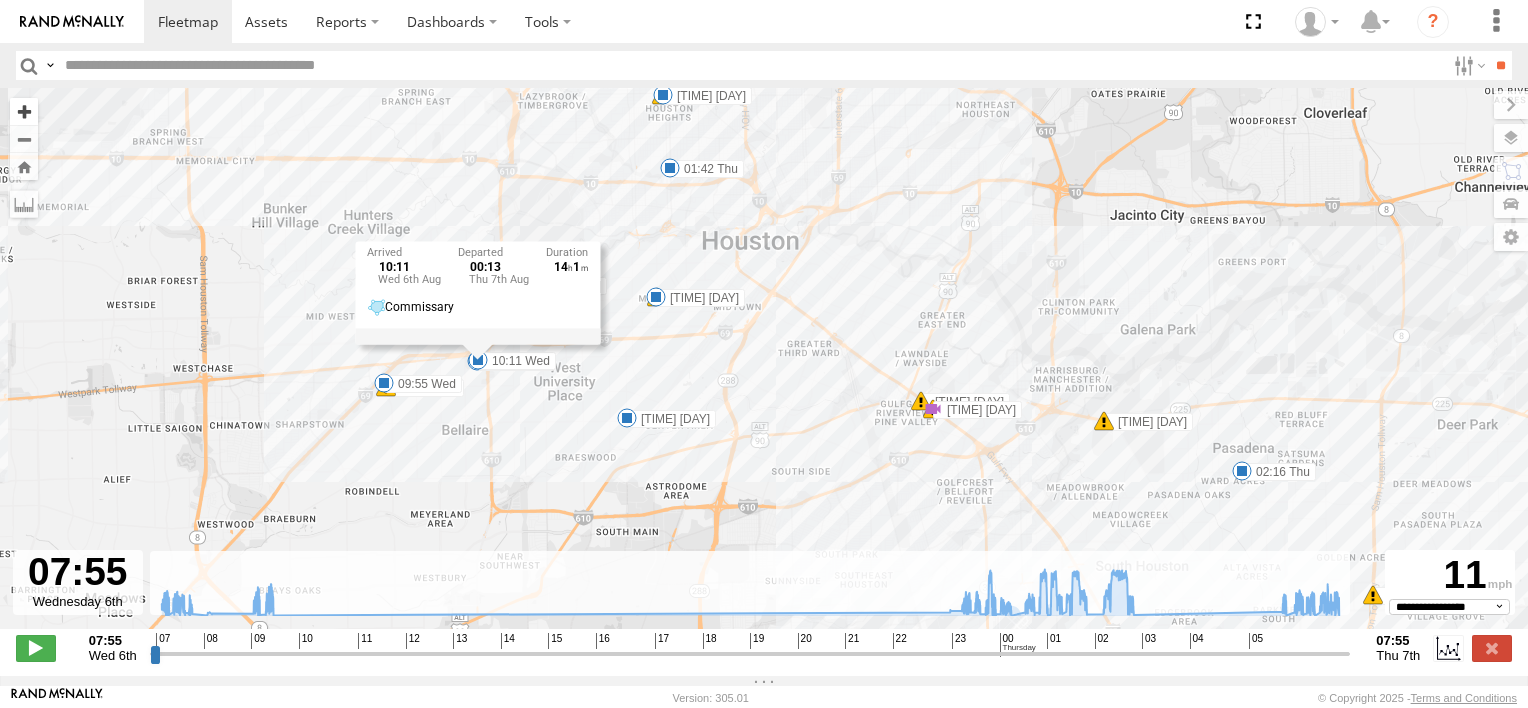 click at bounding box center [24, 111] 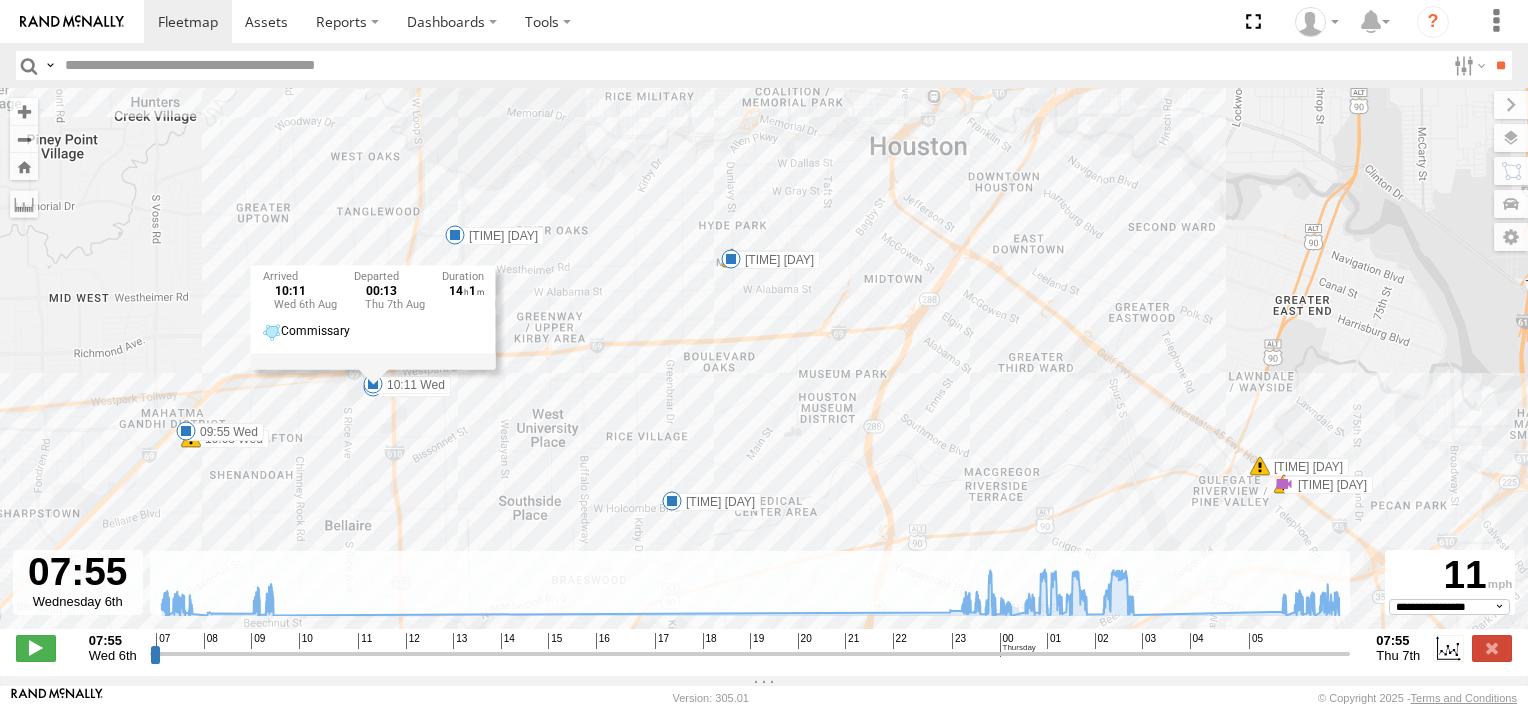 drag, startPoint x: 460, startPoint y: 344, endPoint x: 643, endPoint y: 378, distance: 186.13167 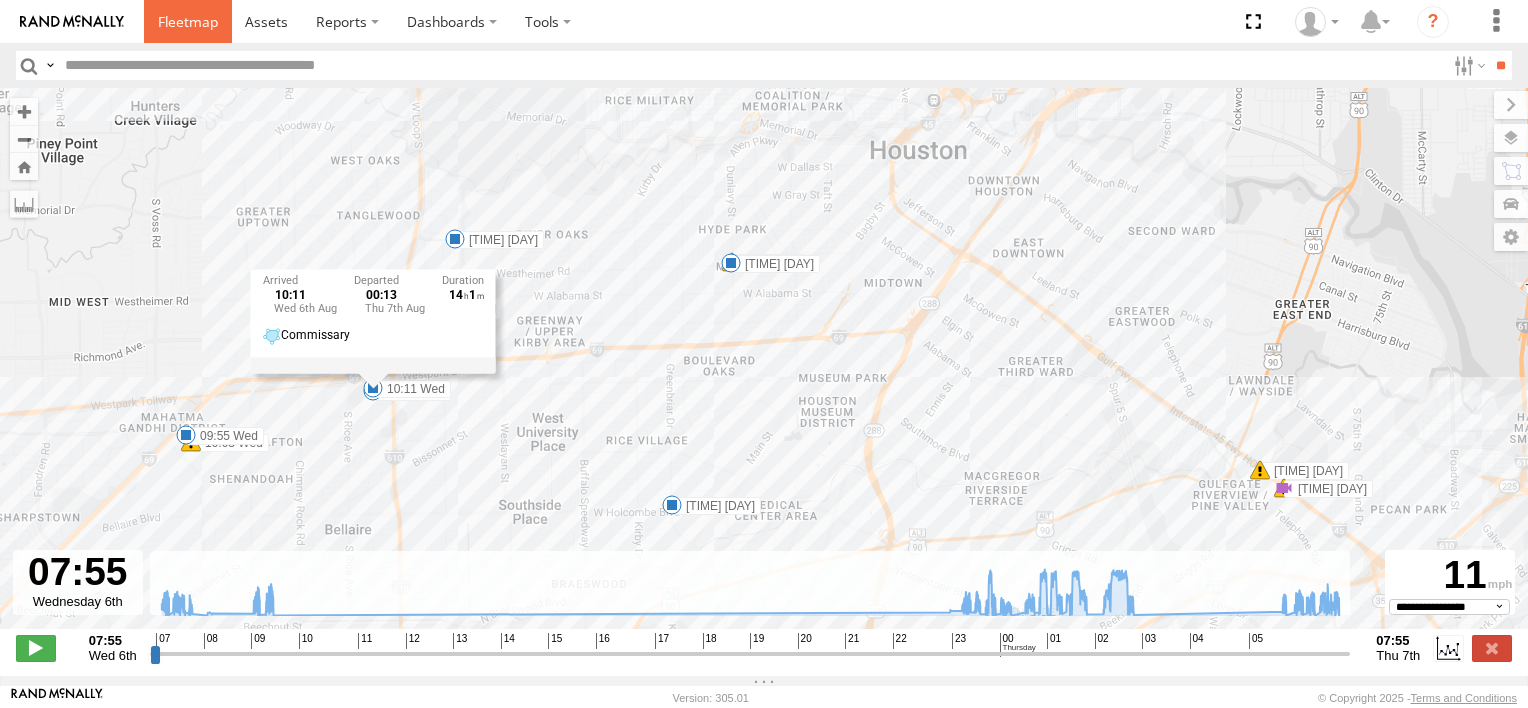 click at bounding box center [188, 21] 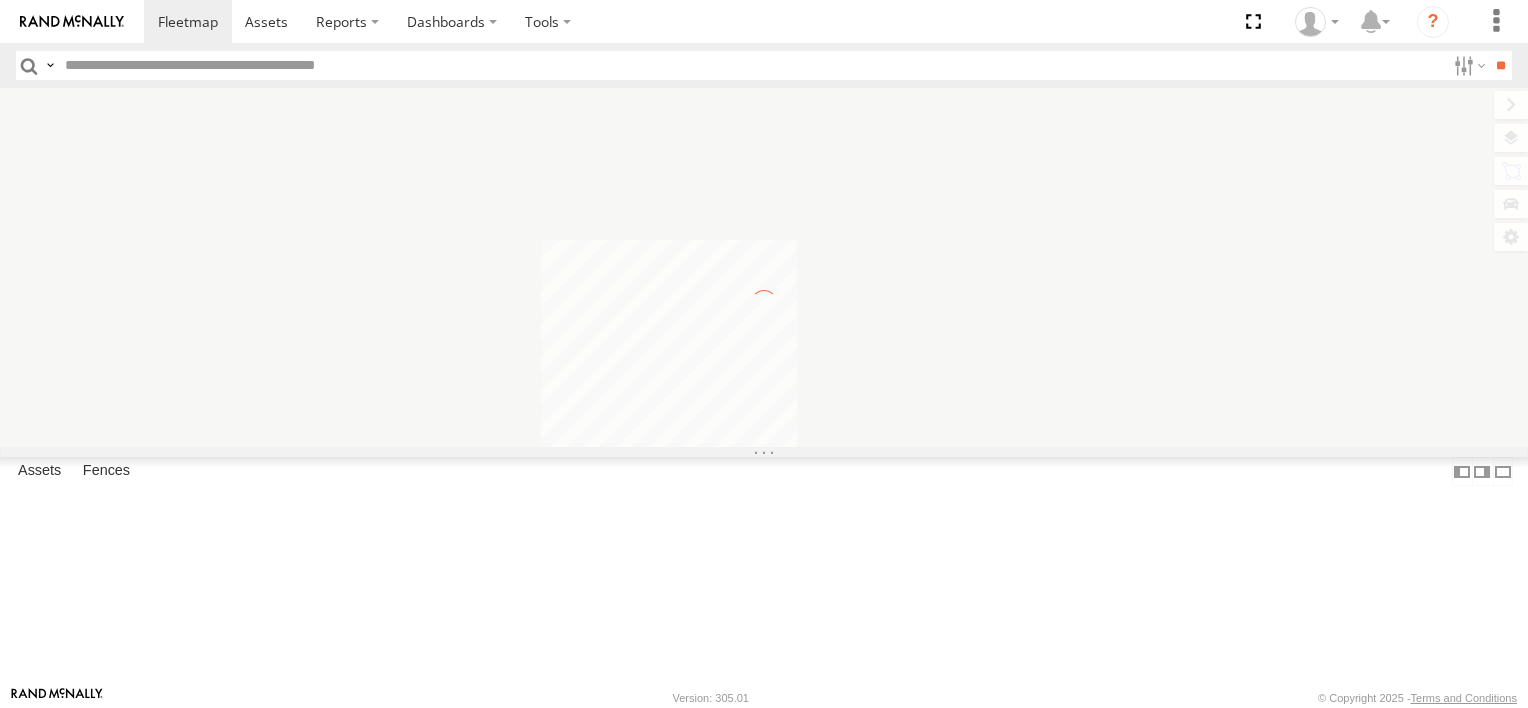 scroll, scrollTop: 0, scrollLeft: 0, axis: both 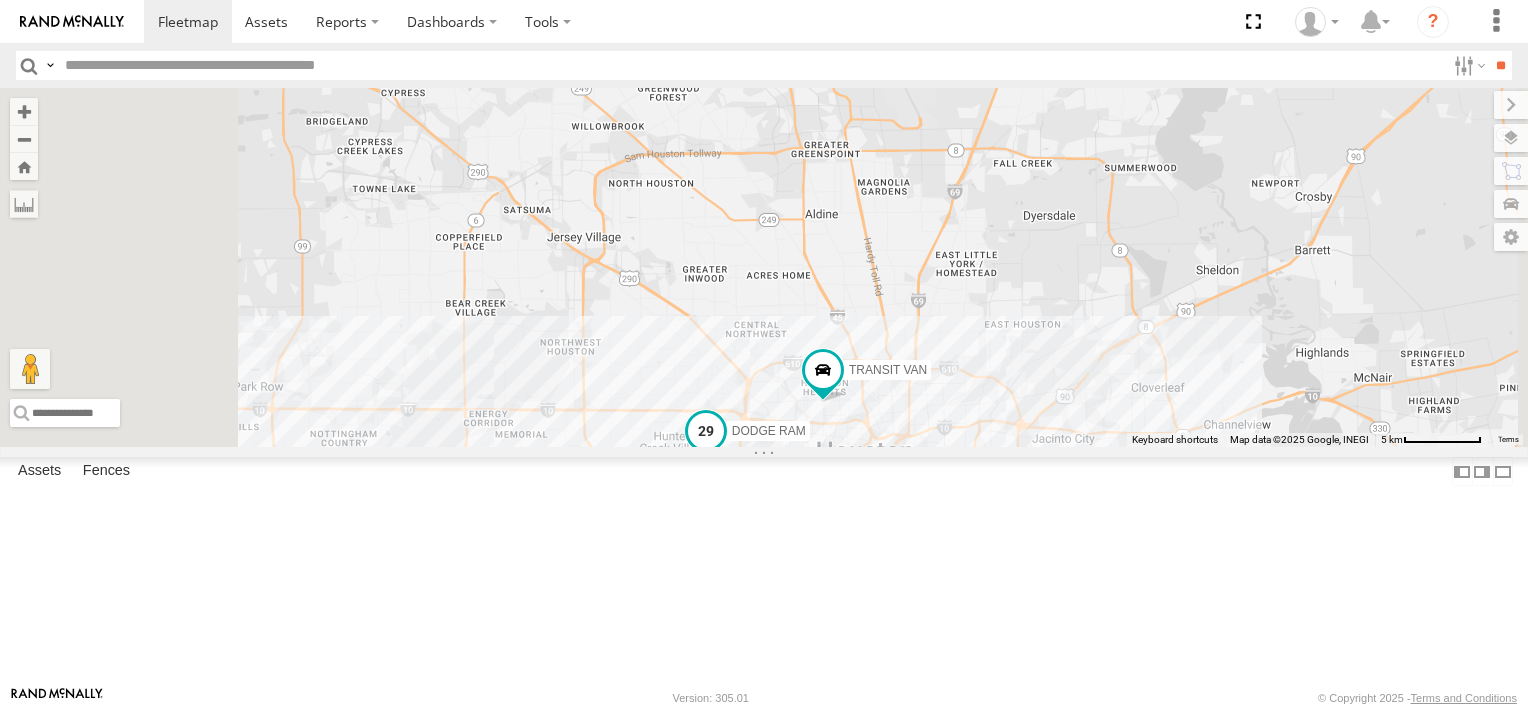 click at bounding box center [706, 430] 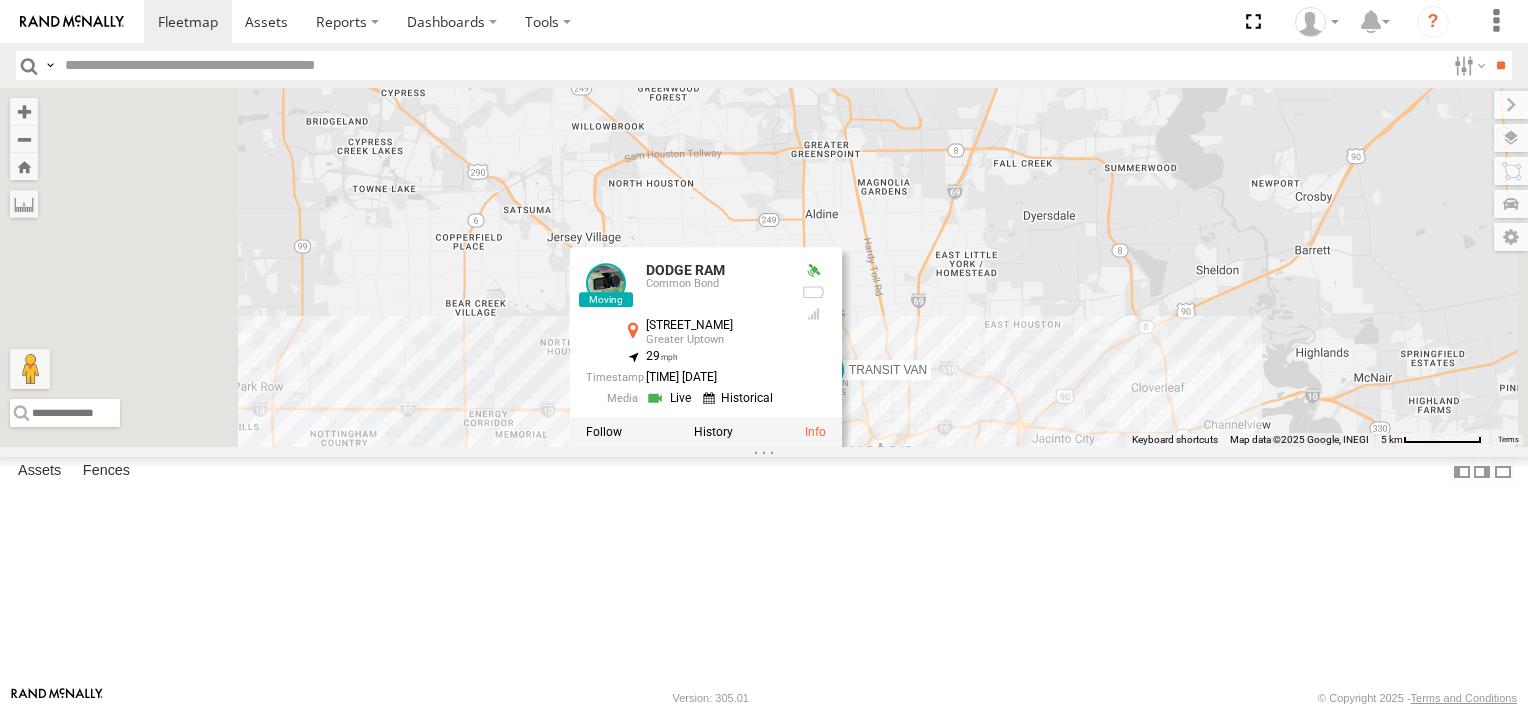 click on "FORD F550 ISUZU TRANSIT VAN DODGE RAM DODGE RAM Common Bond [STREET_NAME] [NEIGHBORHOOD] [COORDINATES] ,  [COORDINATES] [NUMBER] [TIME] [DATE]" at bounding box center (764, 267) 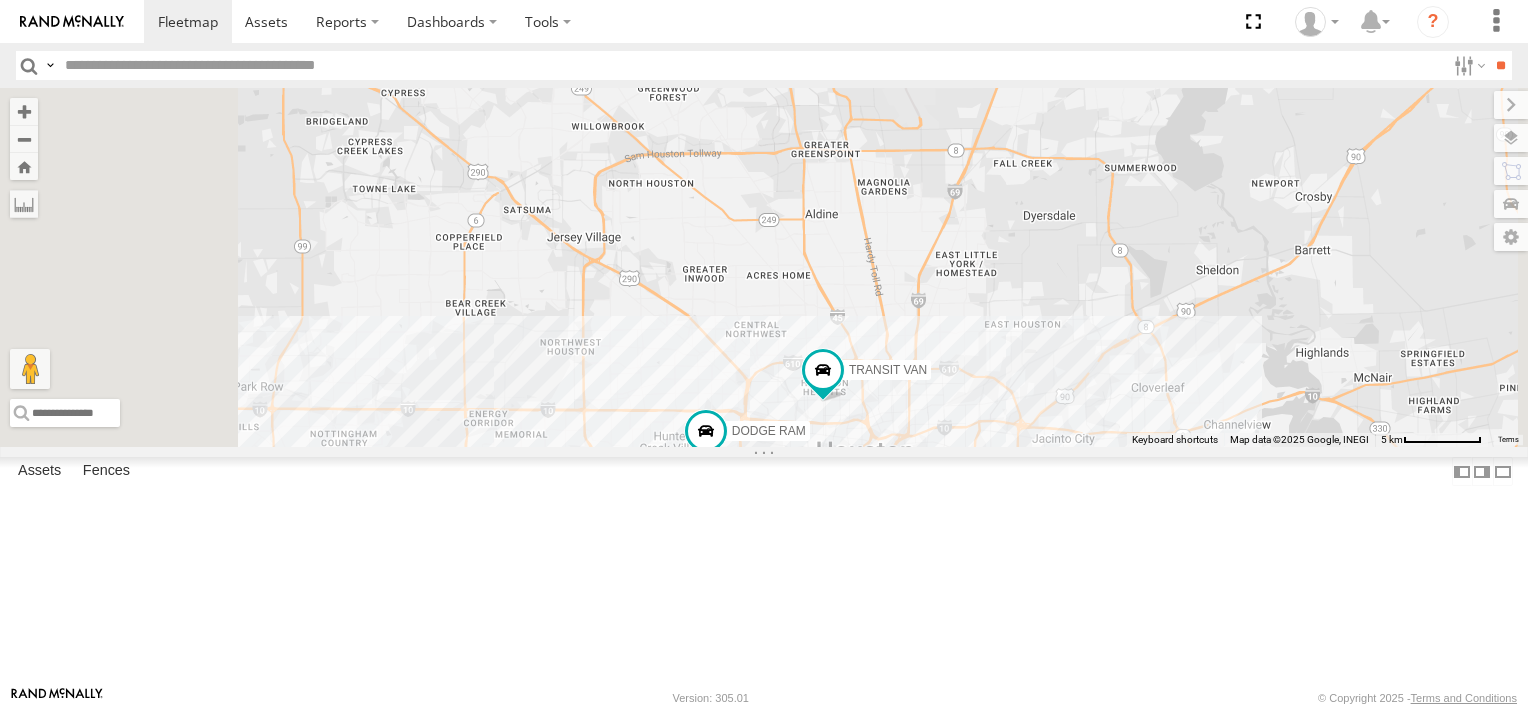 click at bounding box center [776, -3] 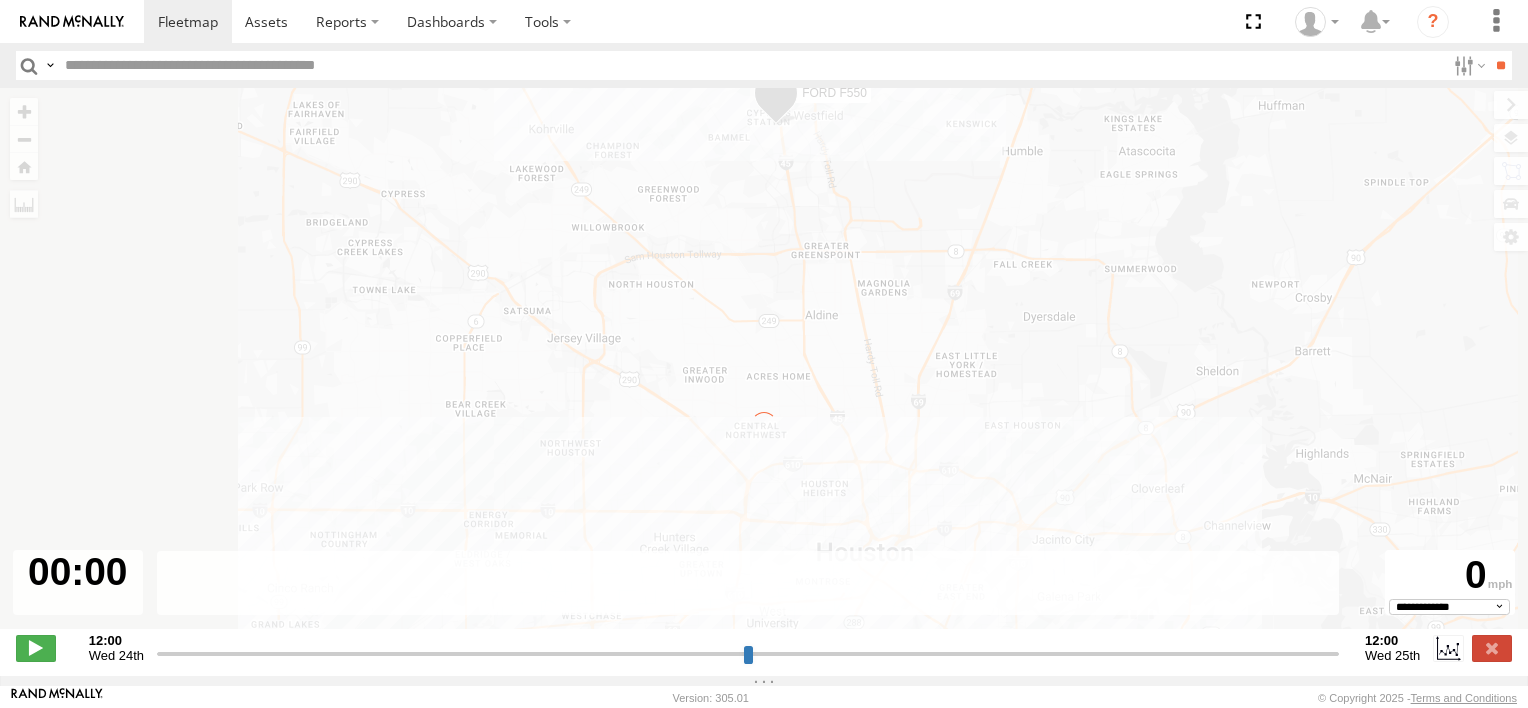 click on "← Move left → Move right ↑ Move up ↓ Move down + Zoom in - Zoom out Home Jump left by 75% End Jump right by 75% Page Up Jump up by 75% Page Down Jump down by 75% FORD F550 Keyboard shortcuts Map Data Map data ©2025 Google, INEGI Map data ©2025 Google, INEGI 5 km  Click to toggle between metric and imperial units Terms Report a map error" at bounding box center (764, 369) 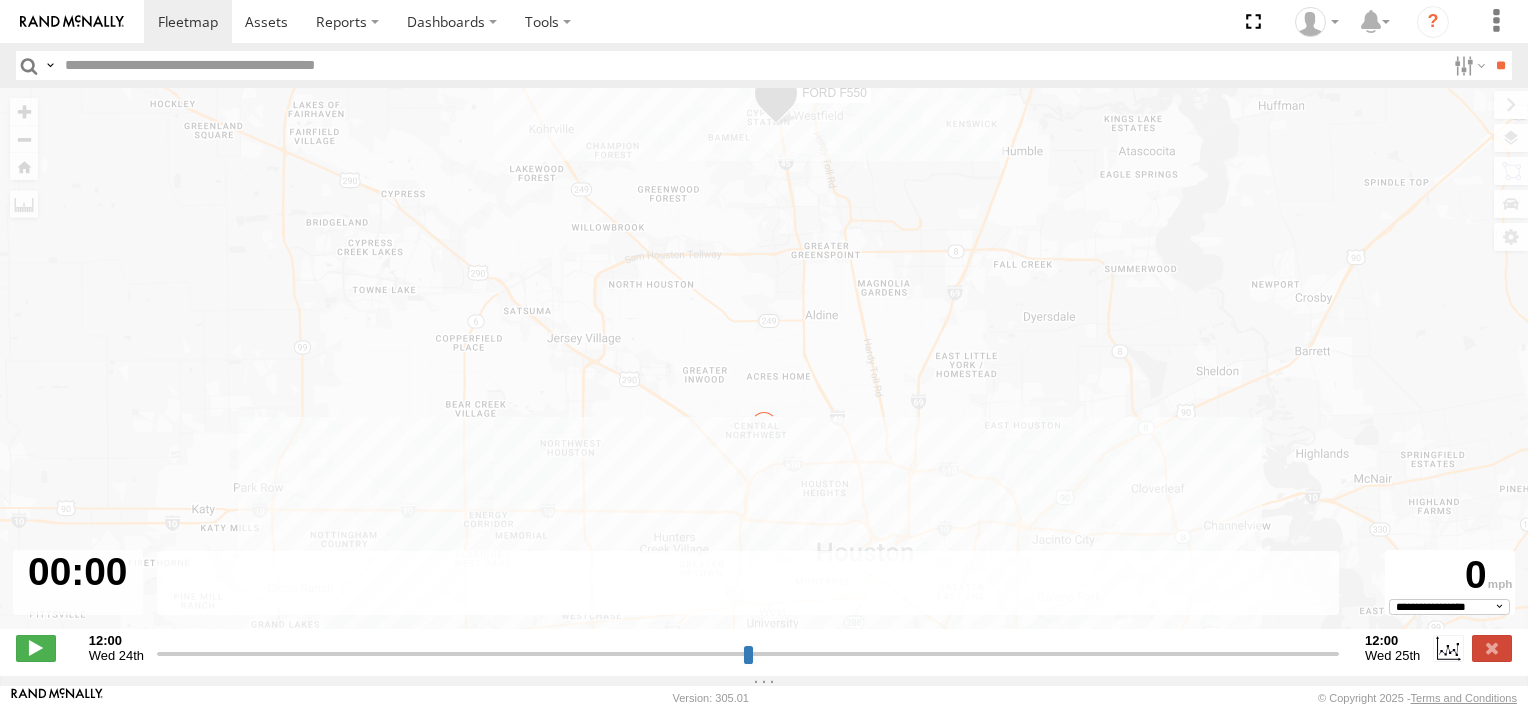 type on "**********" 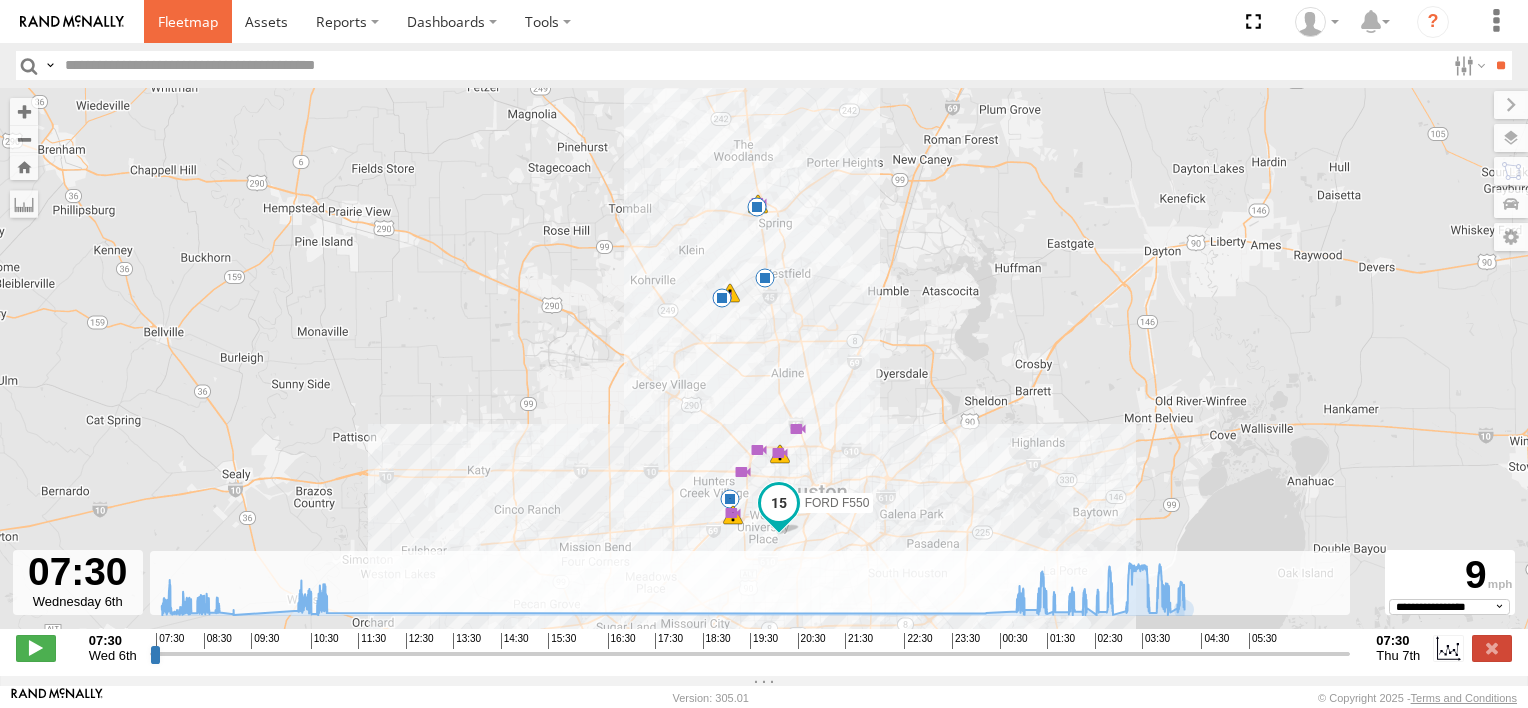 click at bounding box center (188, 21) 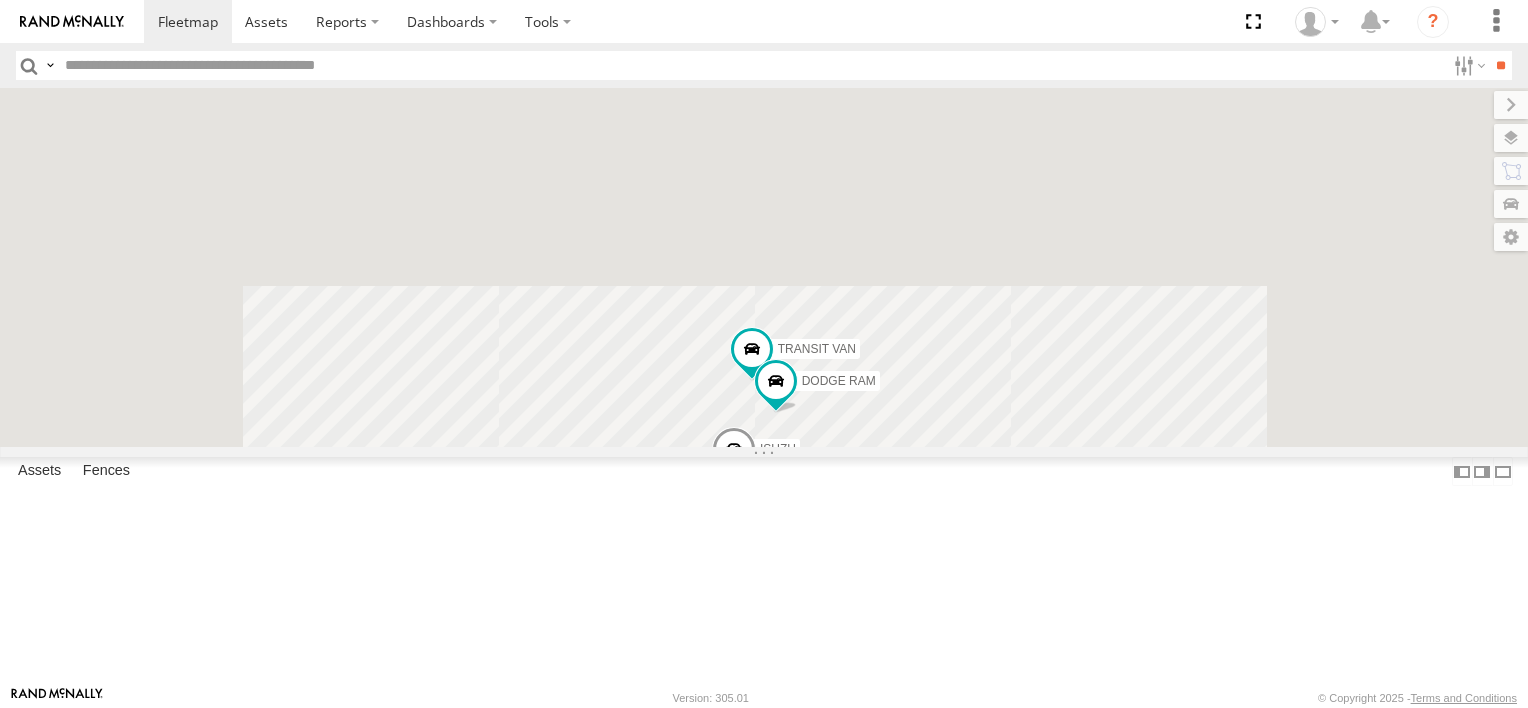 scroll, scrollTop: 0, scrollLeft: 0, axis: both 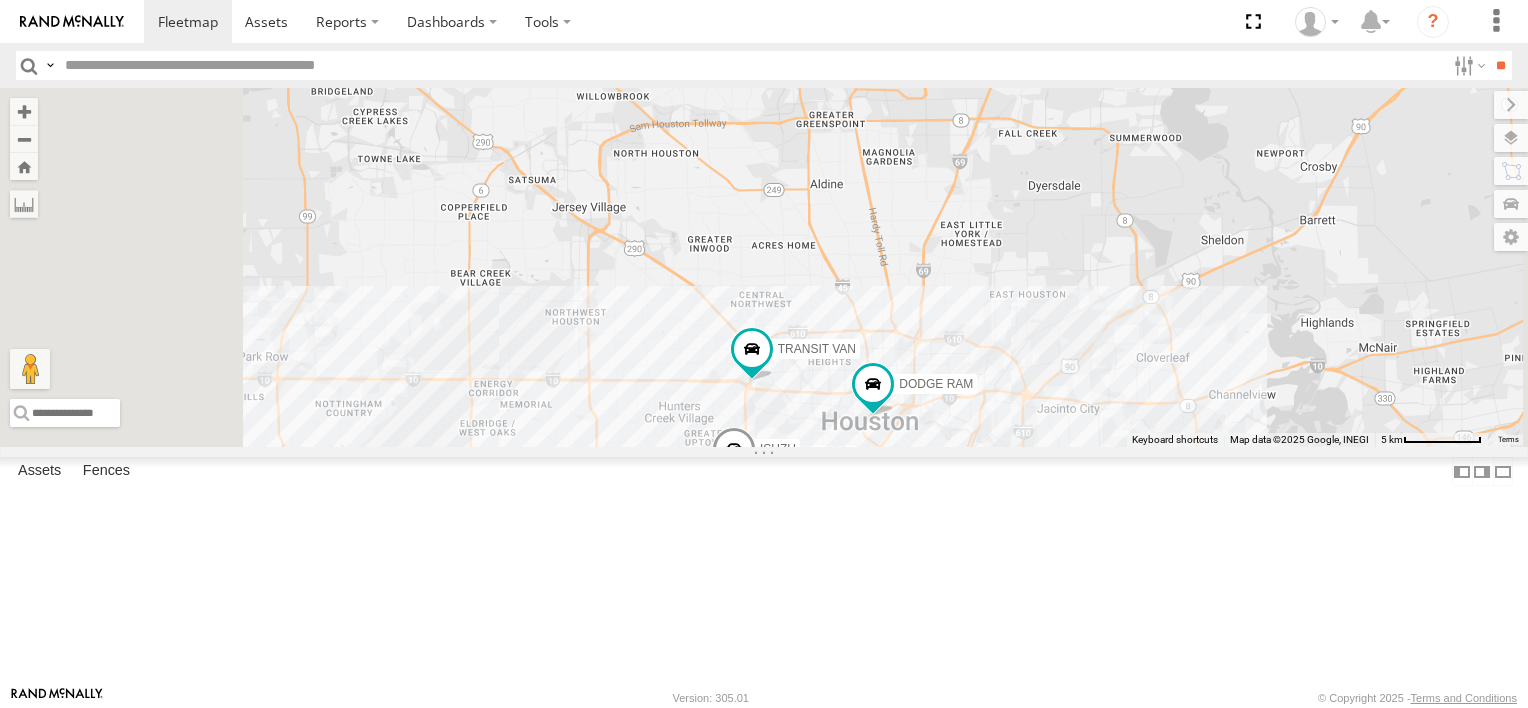click at bounding box center [795, 23] 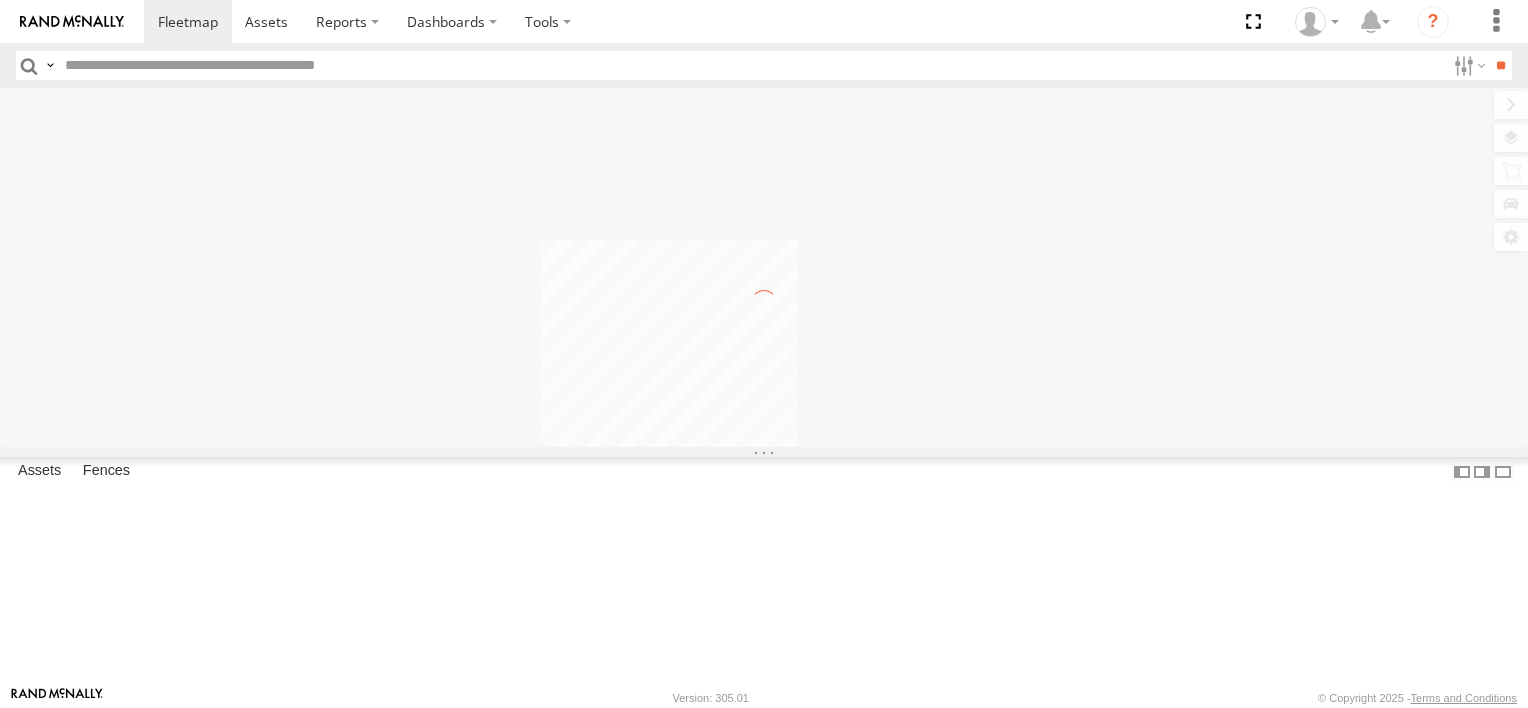 scroll, scrollTop: 0, scrollLeft: 0, axis: both 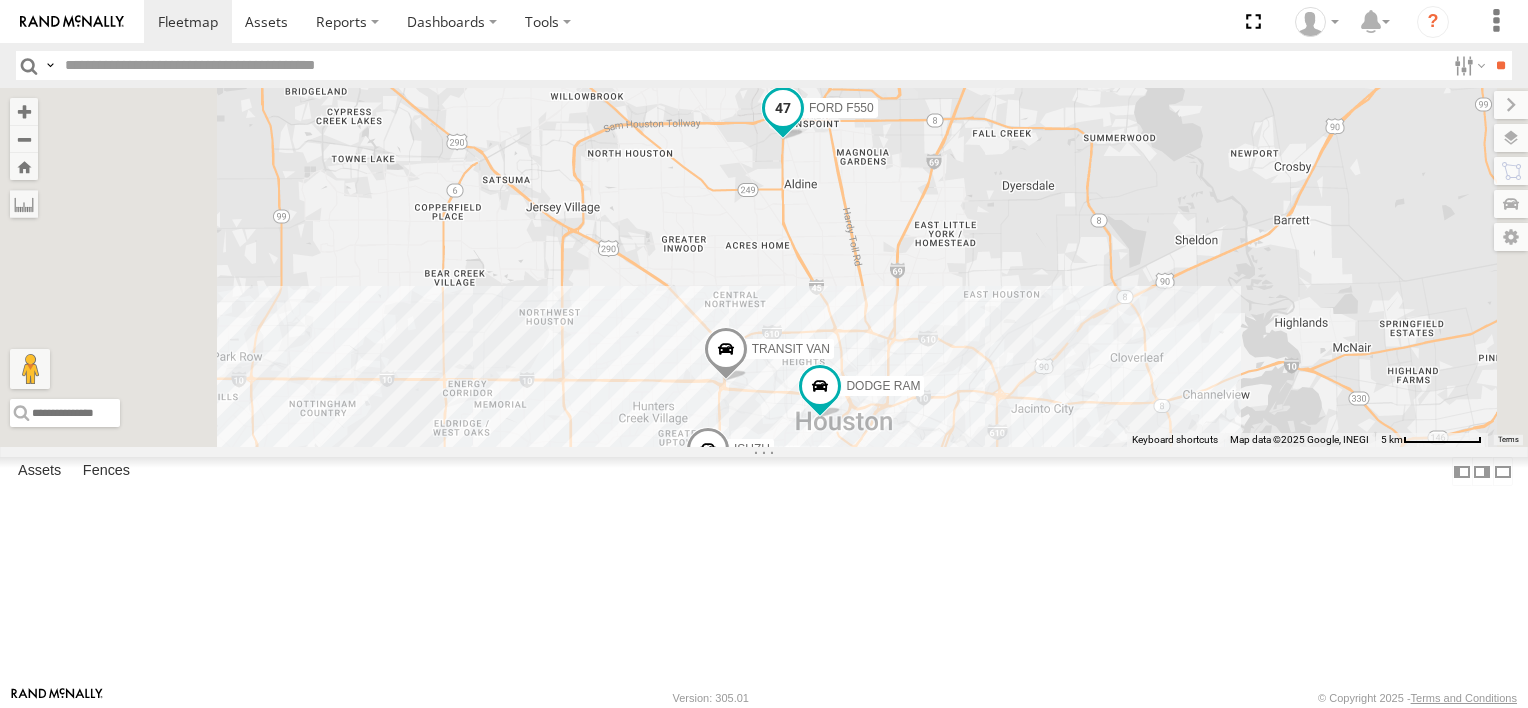 click on "FORD F550" at bounding box center [841, 108] 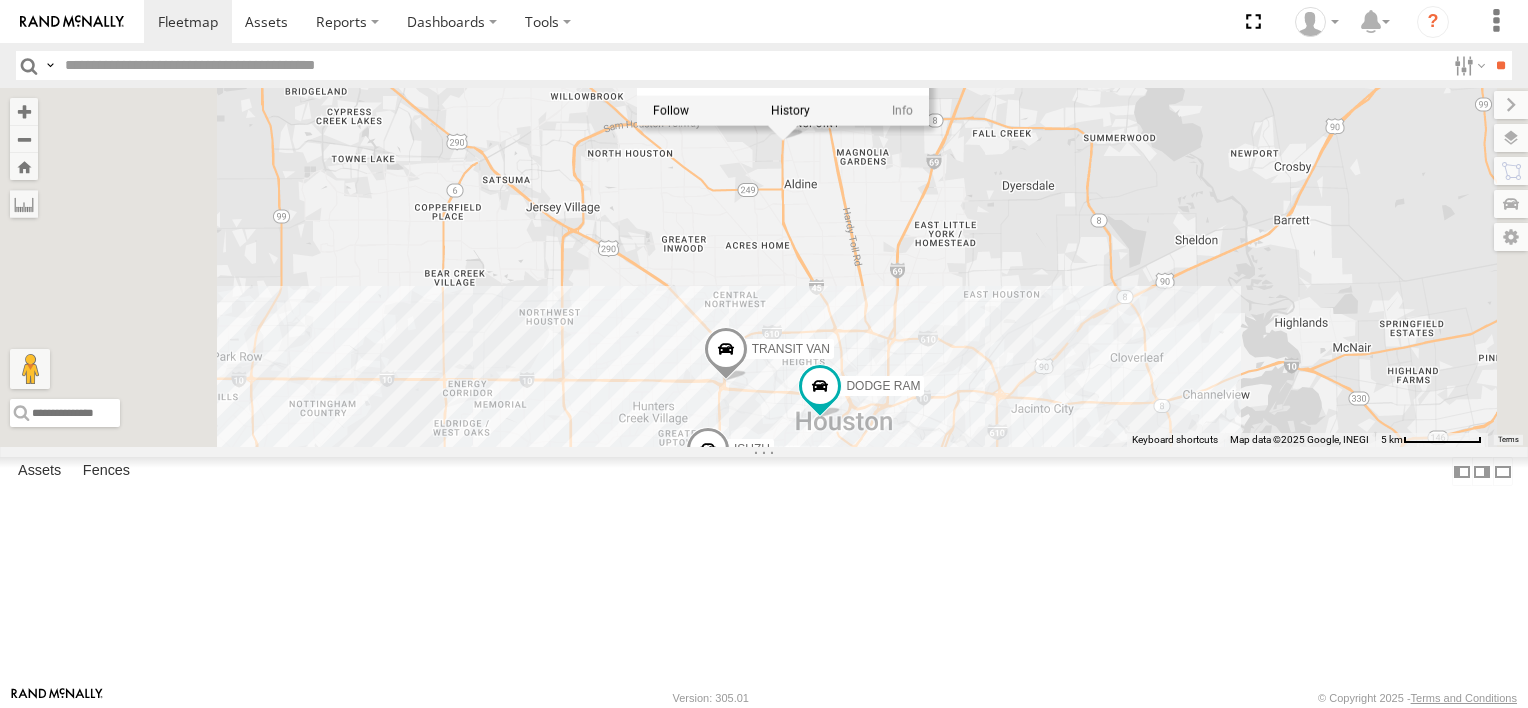 click at bounding box center (783, 110) 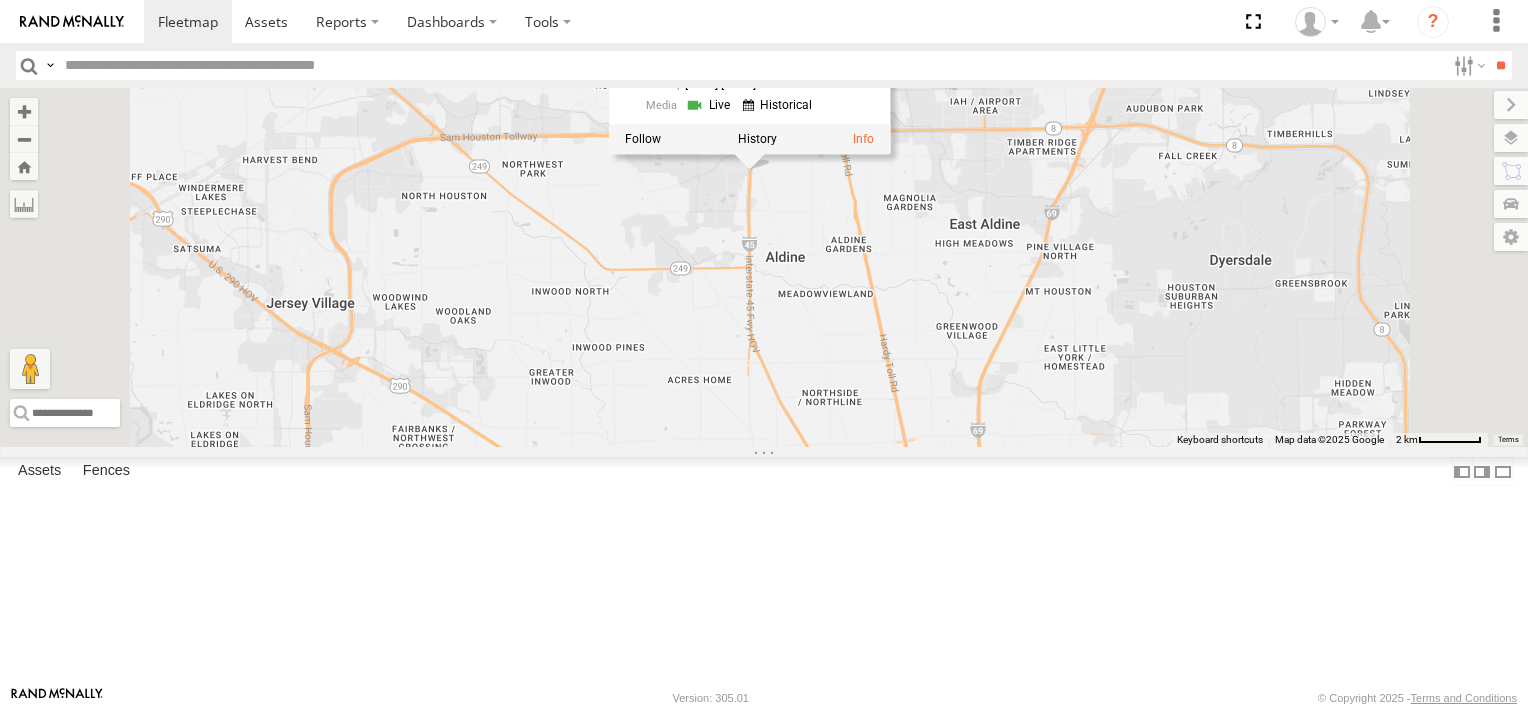 click on "FORD F550 ISUZU TRANSIT VAN DODGE RAM FORD F550 Common Bond I-45 Greater Greenspoint 29.92739 ,  -95.41216 47 08:21:55 08/07/2025" at bounding box center [764, 267] 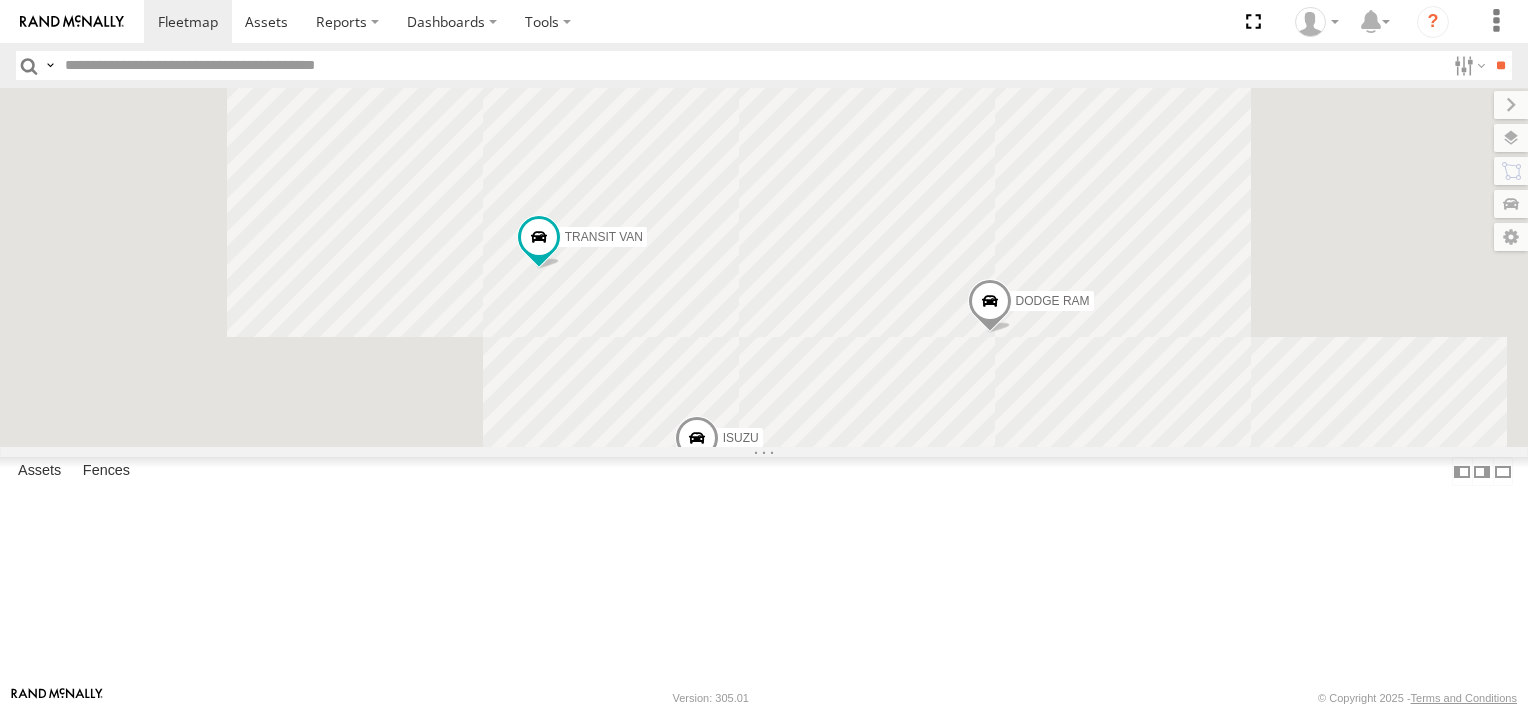 scroll, scrollTop: 0, scrollLeft: 0, axis: both 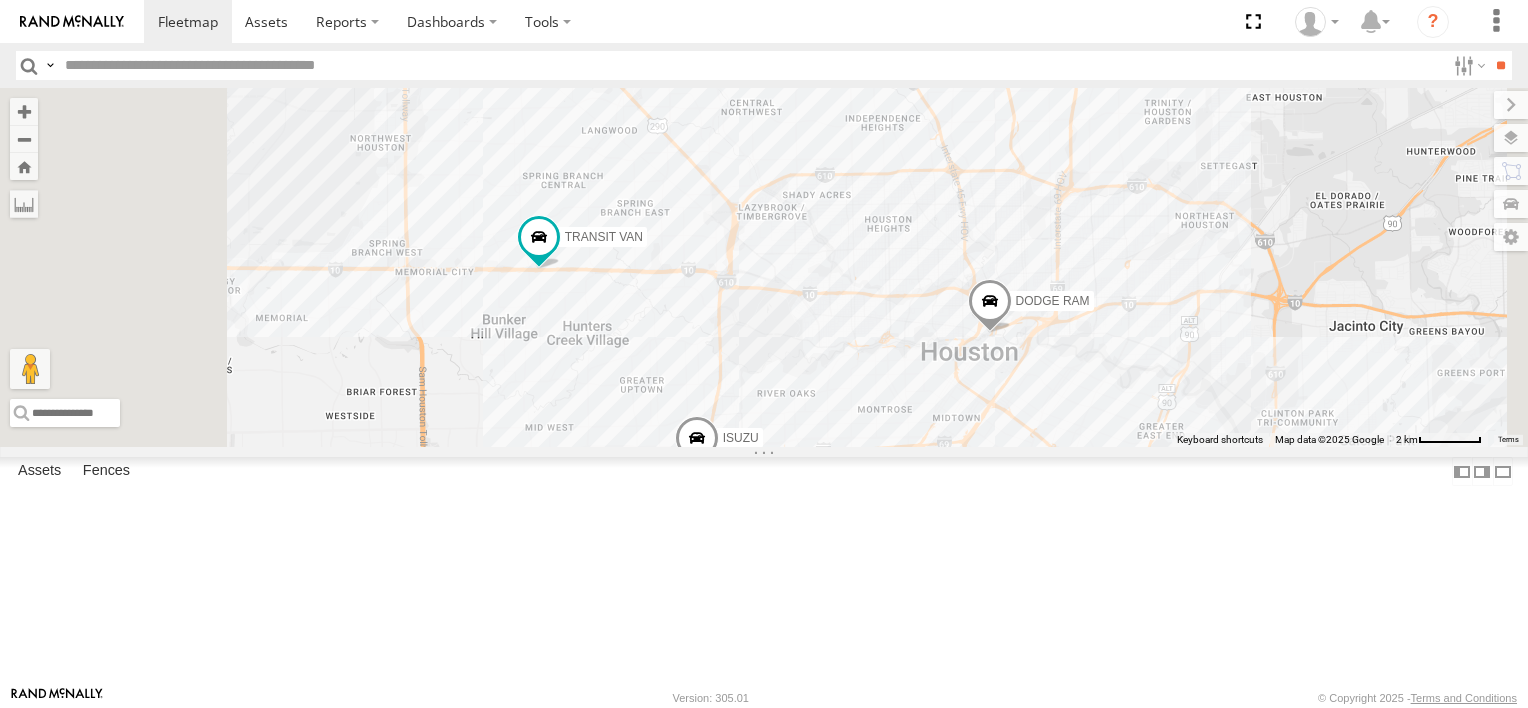 click on "Common Bond" at bounding box center [0, 0] 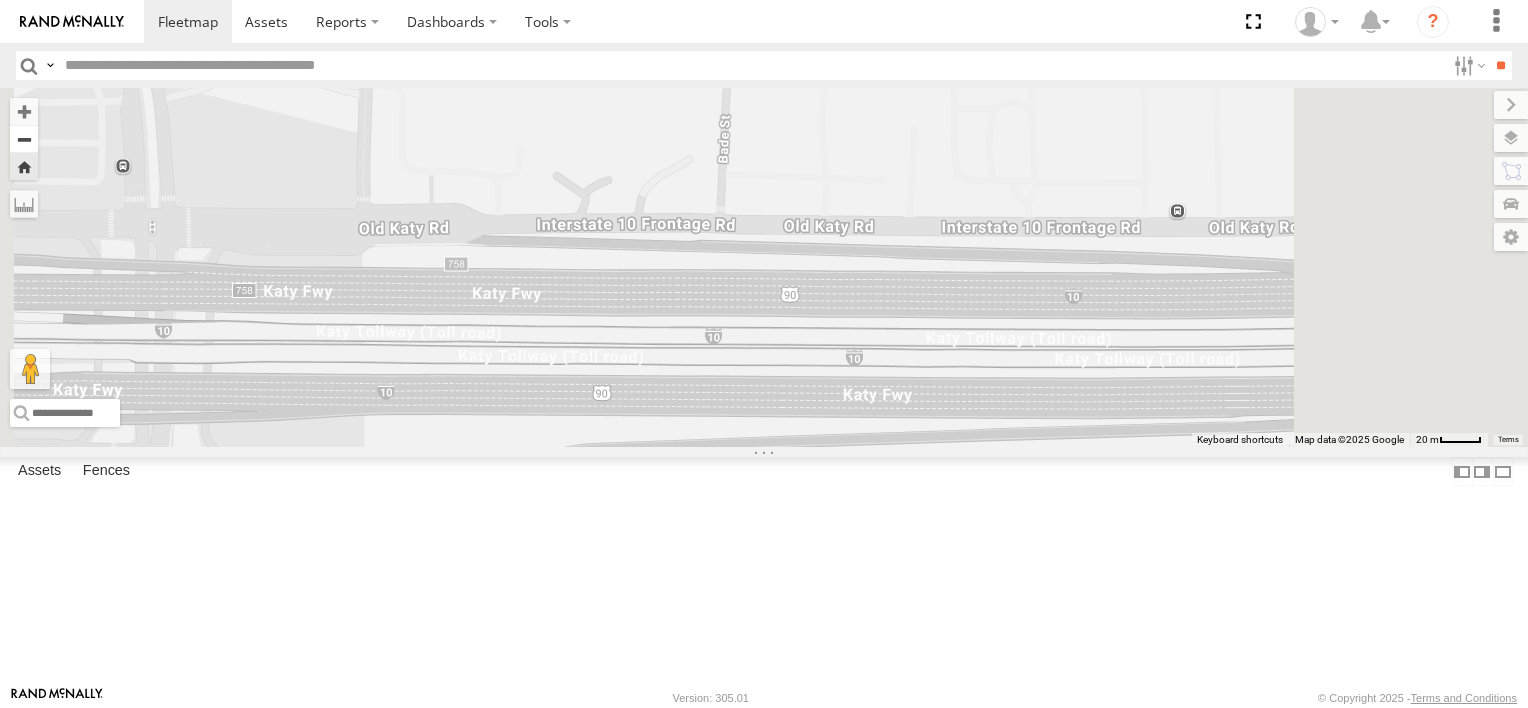 click at bounding box center (24, 139) 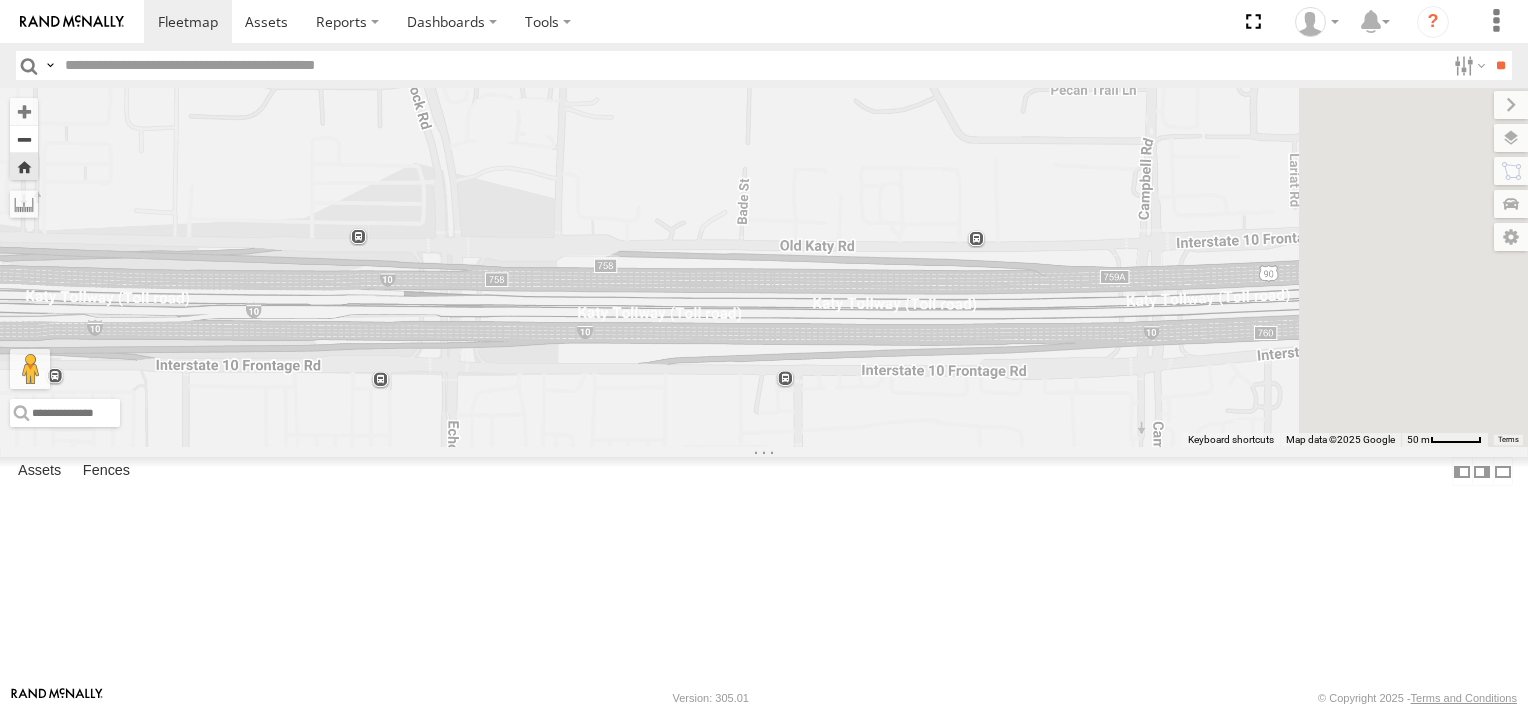 click at bounding box center [24, 139] 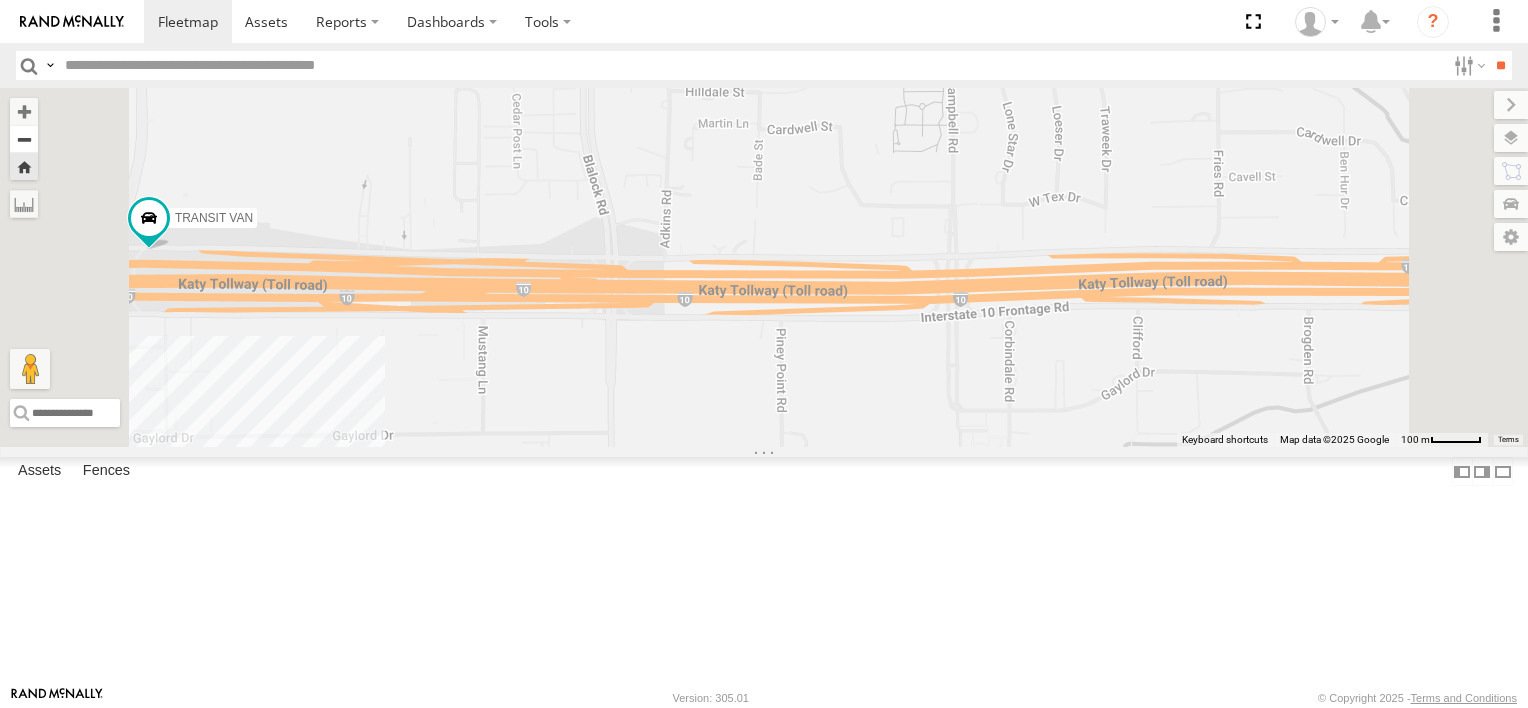 click at bounding box center [24, 139] 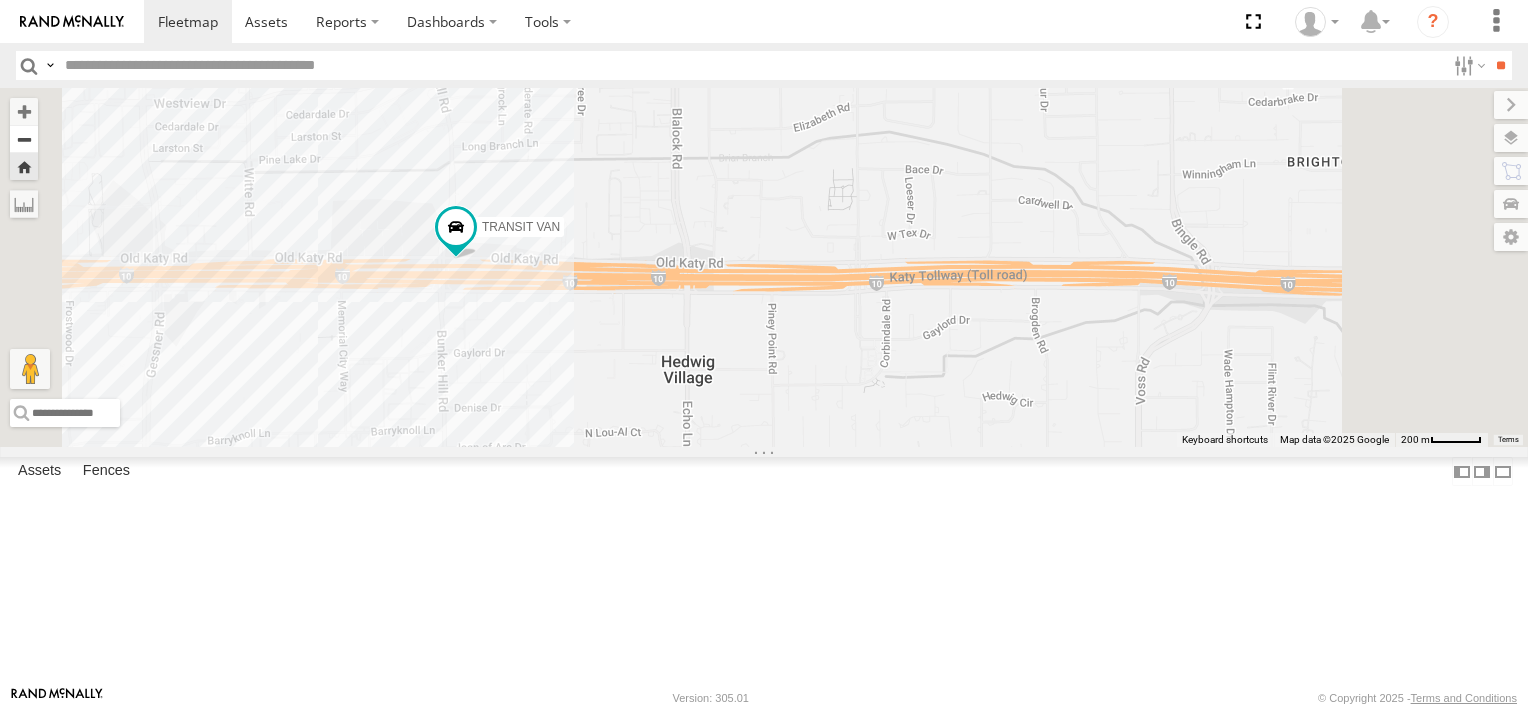 click at bounding box center (24, 139) 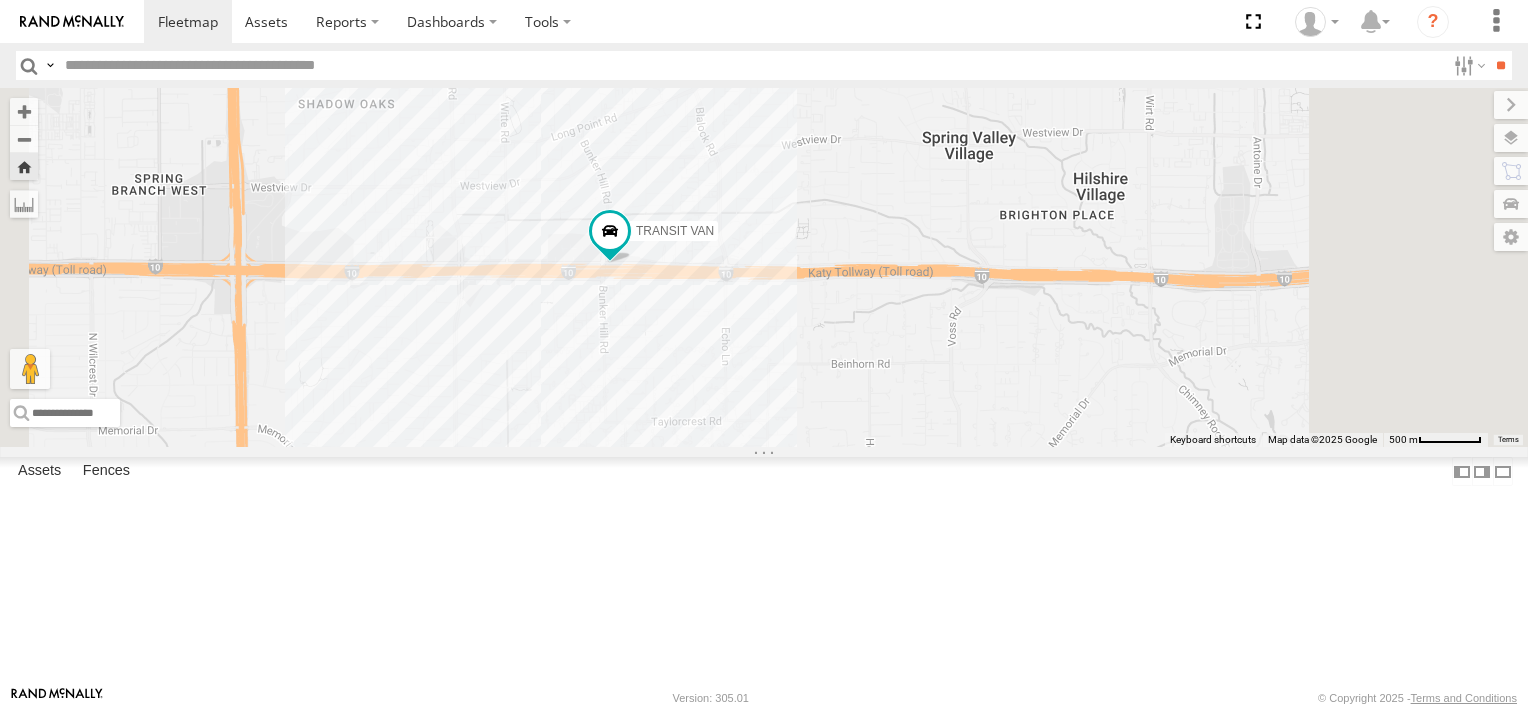 click on "Video" at bounding box center [0, 0] 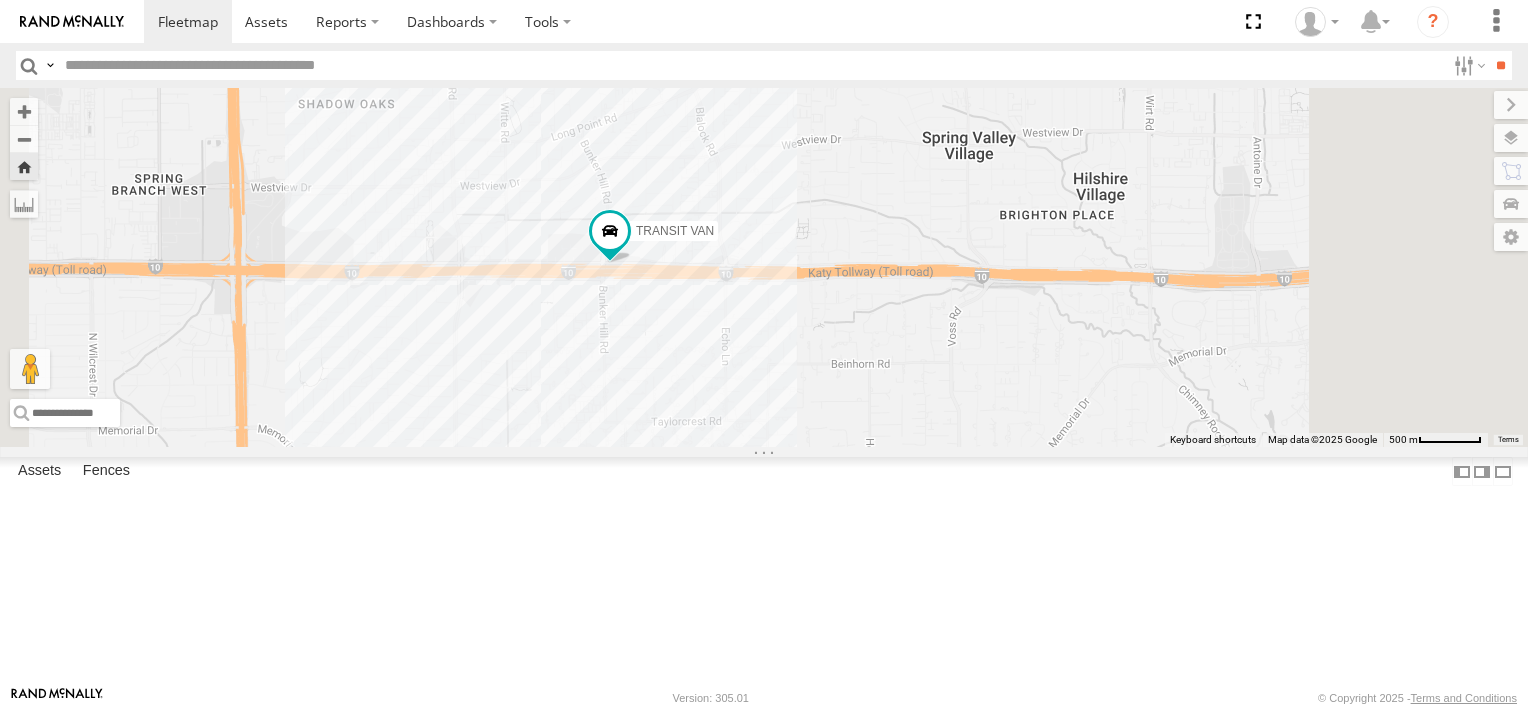 drag, startPoint x: 247, startPoint y: 294, endPoint x: 136, endPoint y: 284, distance: 111.44954 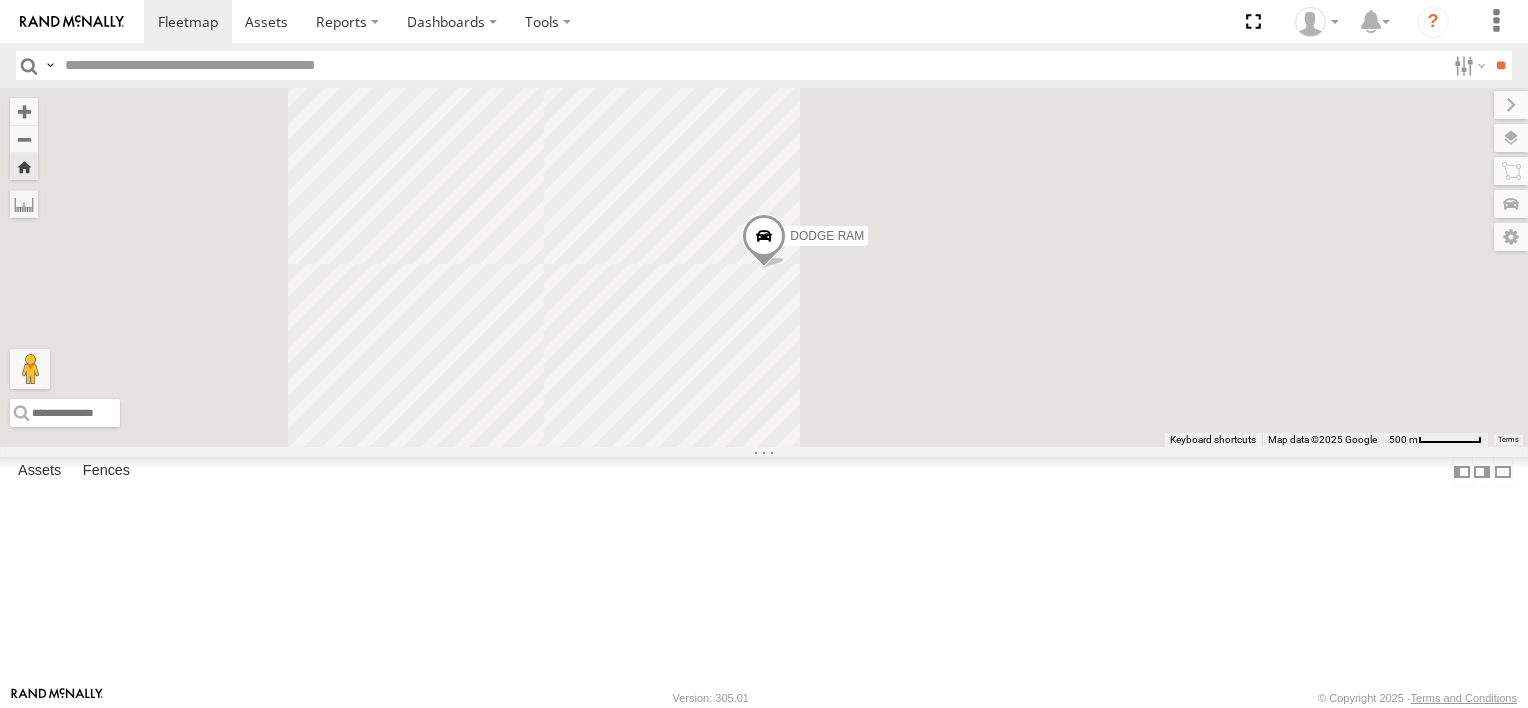 click on "DODGE RAM" at bounding box center [0, 0] 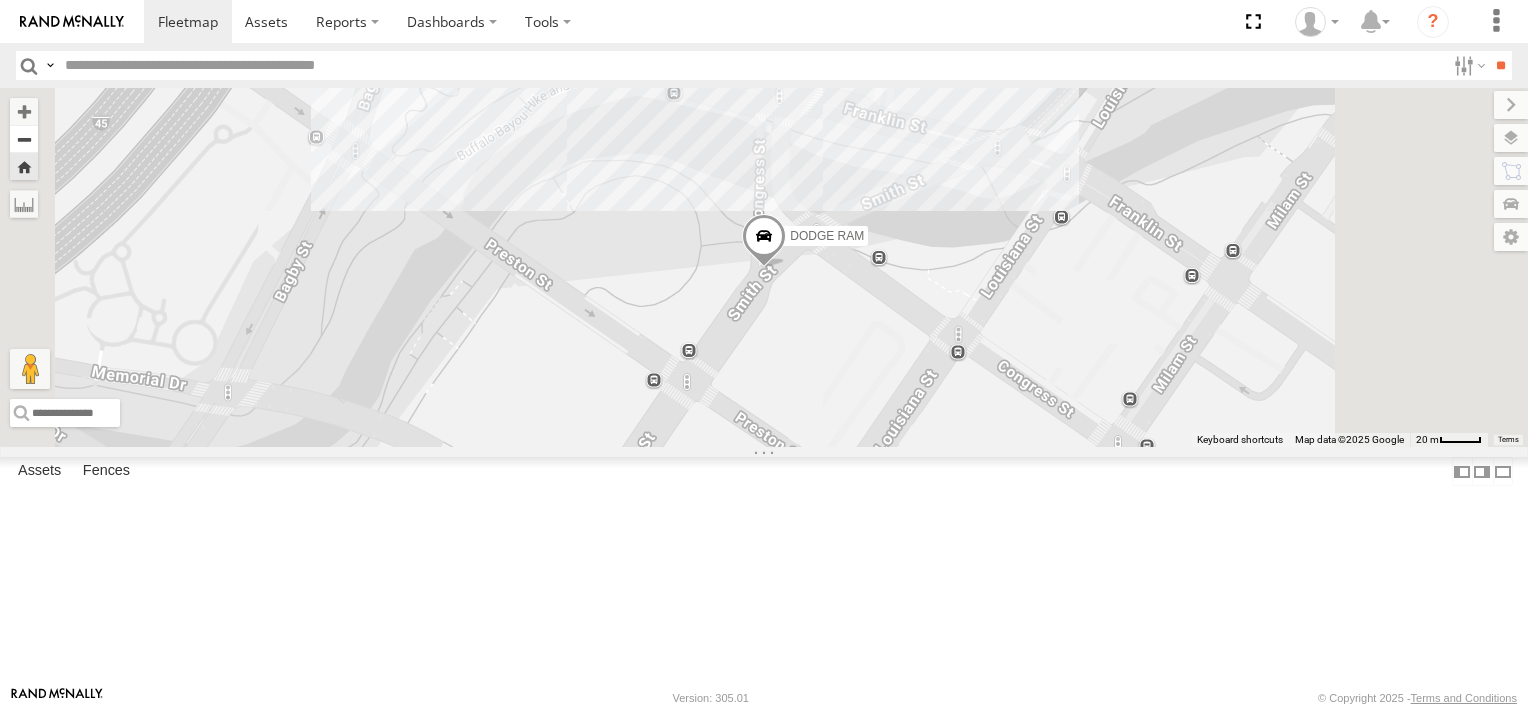 click at bounding box center [24, 139] 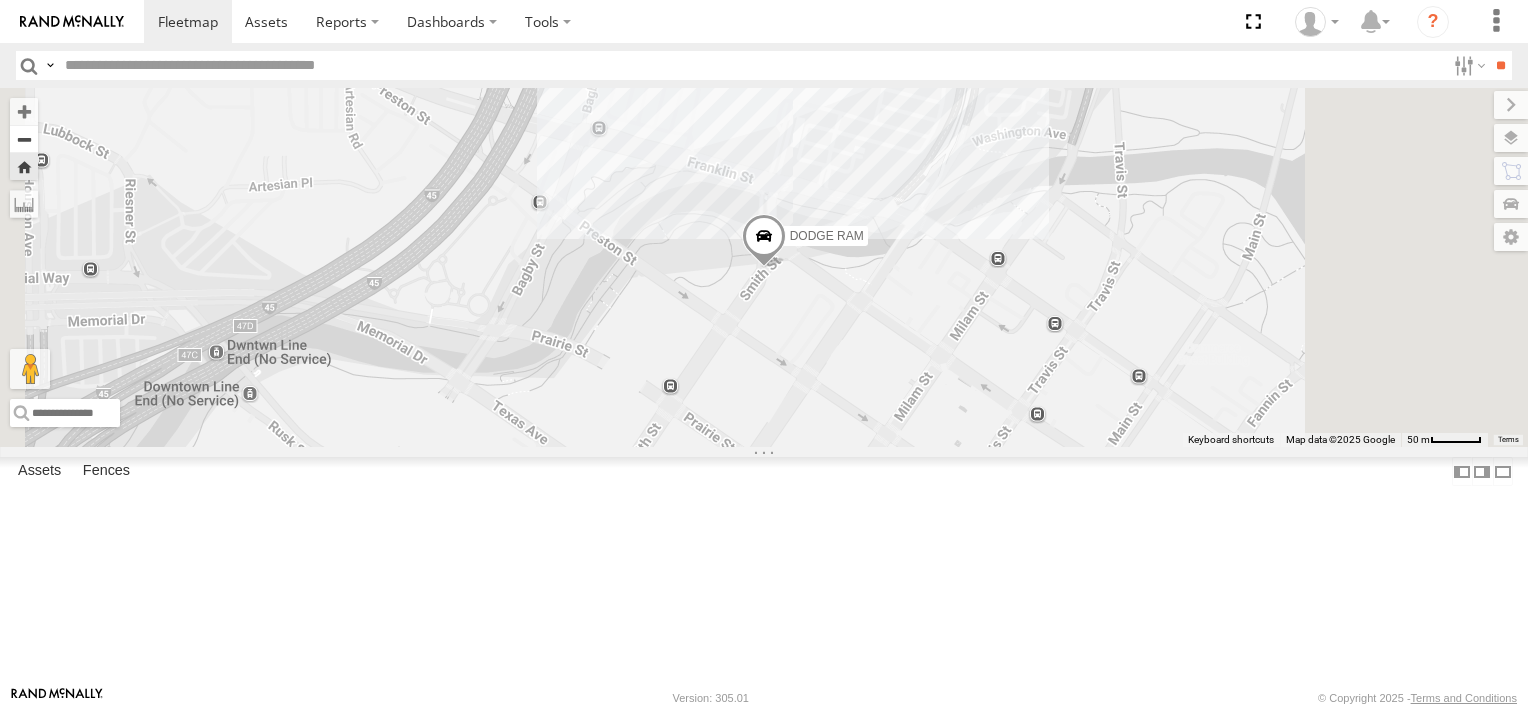click at bounding box center [24, 139] 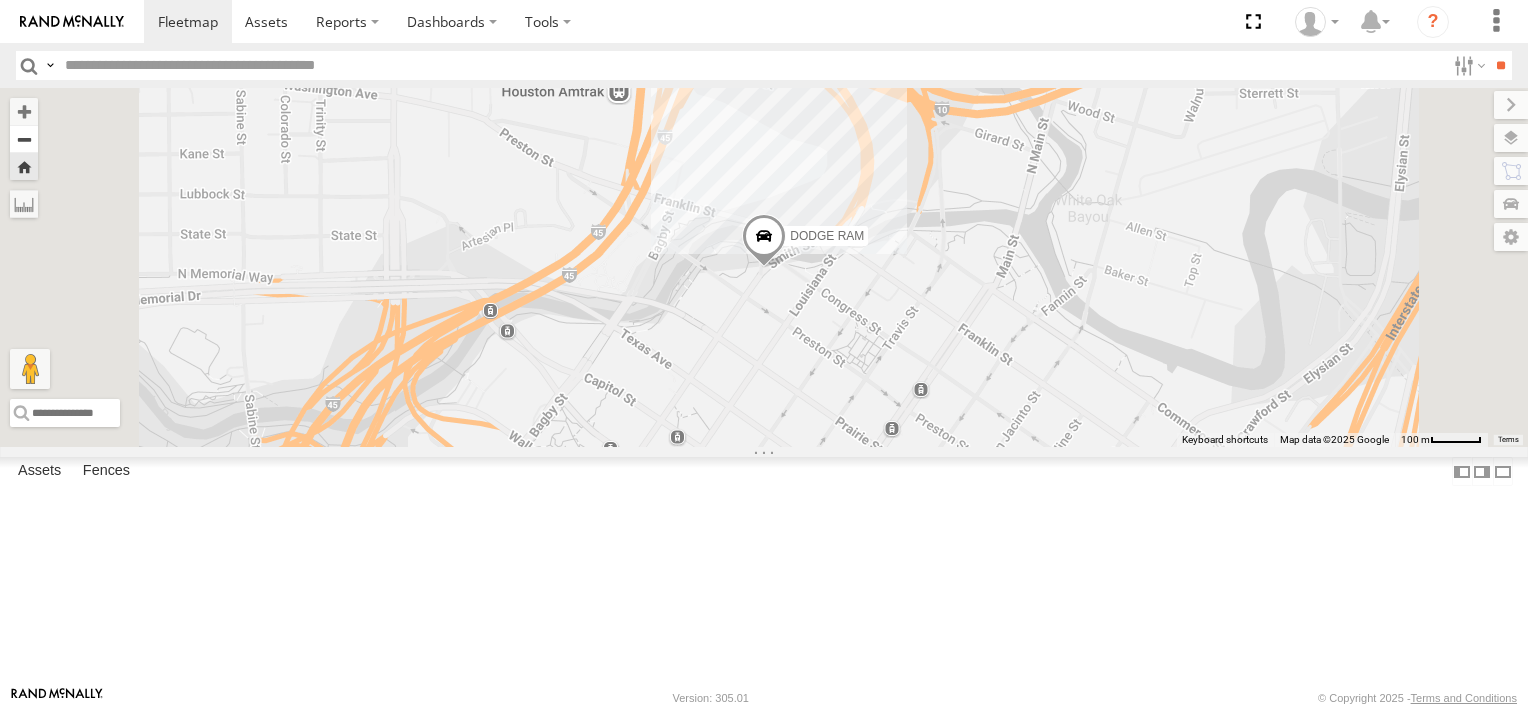 click at bounding box center (24, 139) 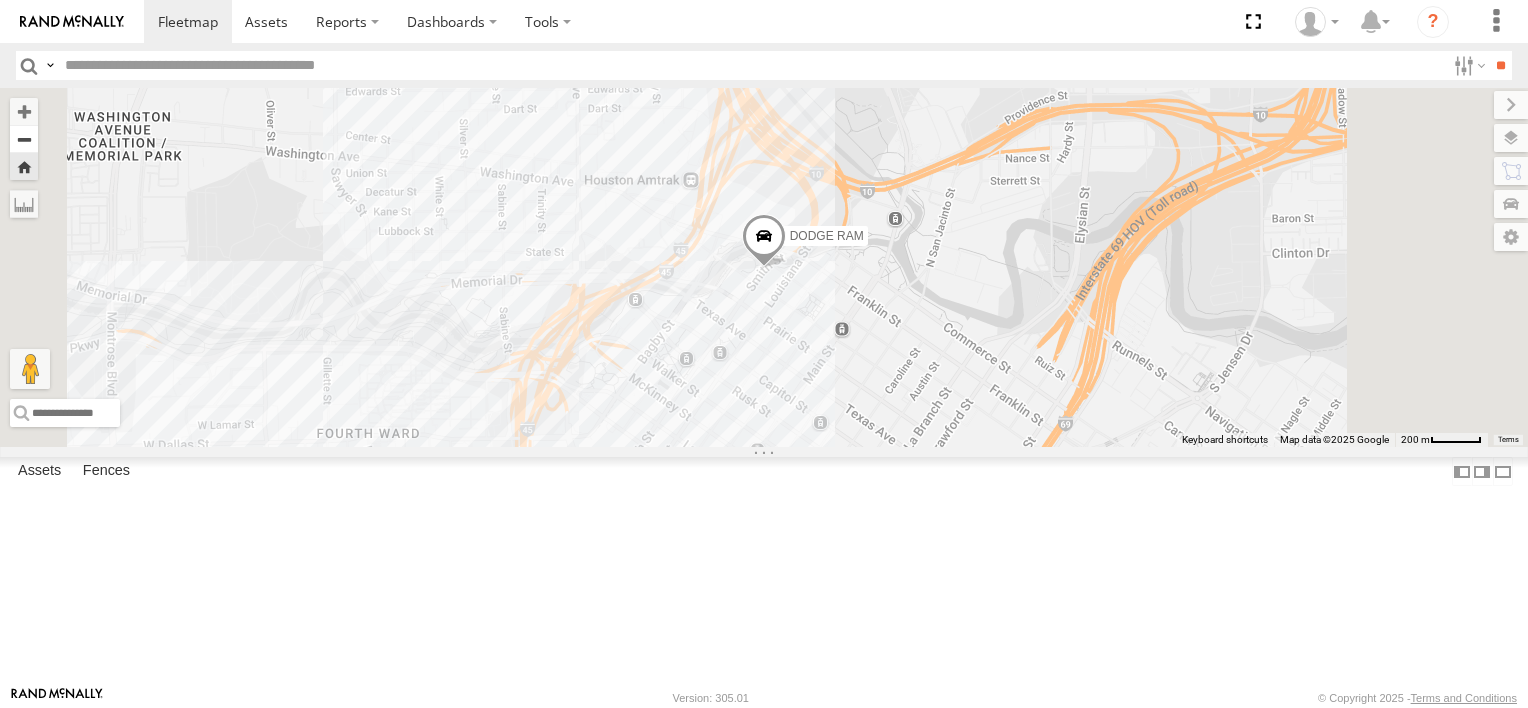 click at bounding box center (24, 139) 